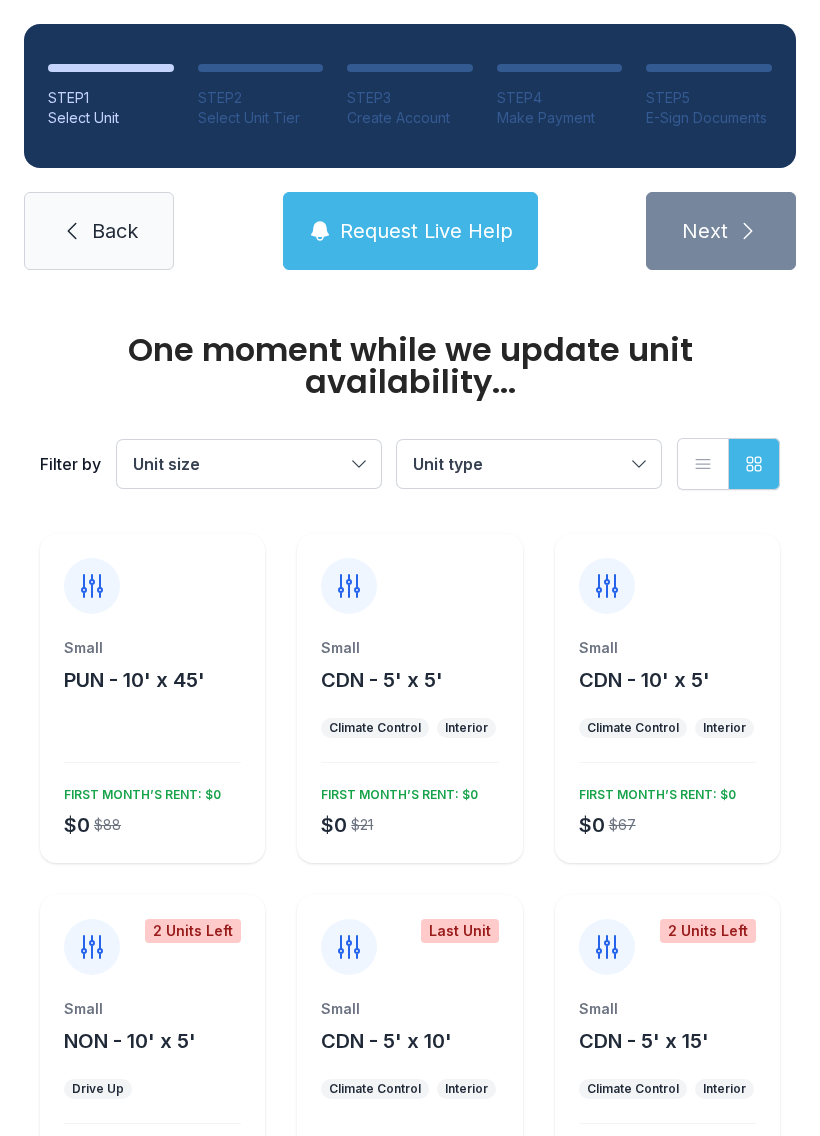 scroll, scrollTop: 0, scrollLeft: 0, axis: both 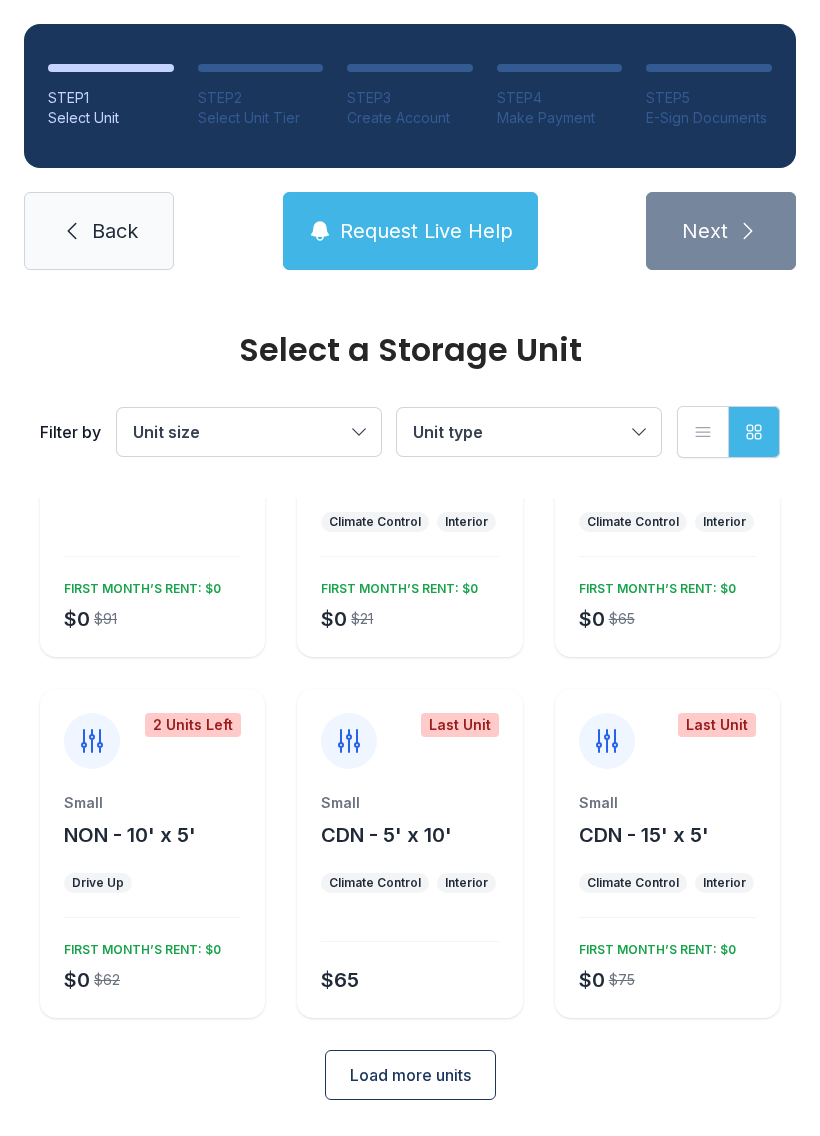 click on "Unit size" at bounding box center [239, 432] 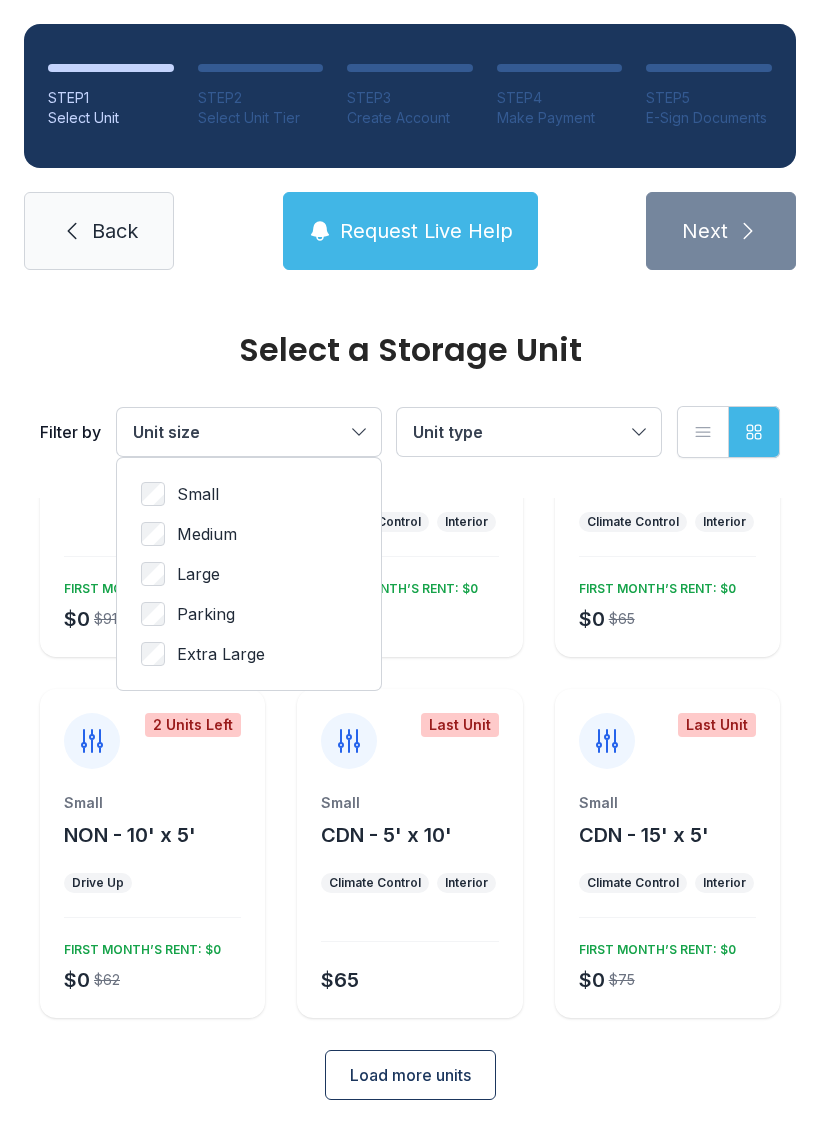 click on "Small Medium Large Parking Extra Large" at bounding box center [249, 574] 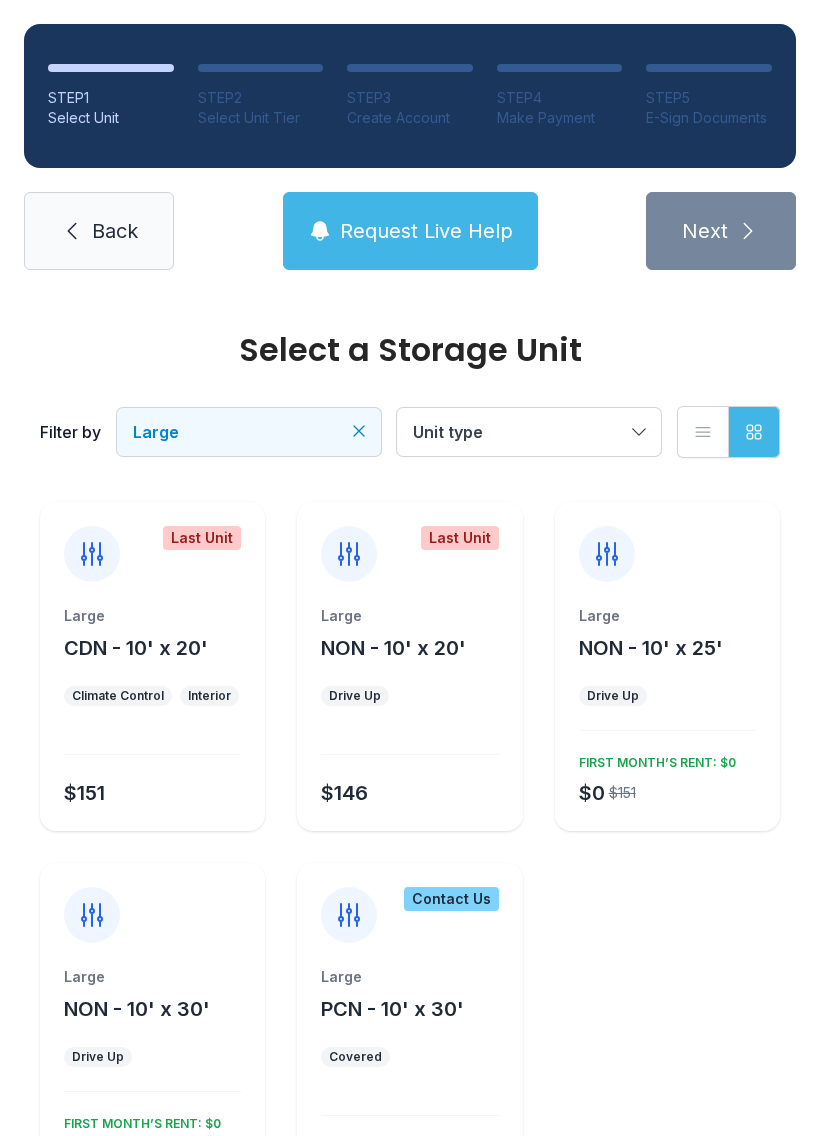 scroll, scrollTop: 0, scrollLeft: 0, axis: both 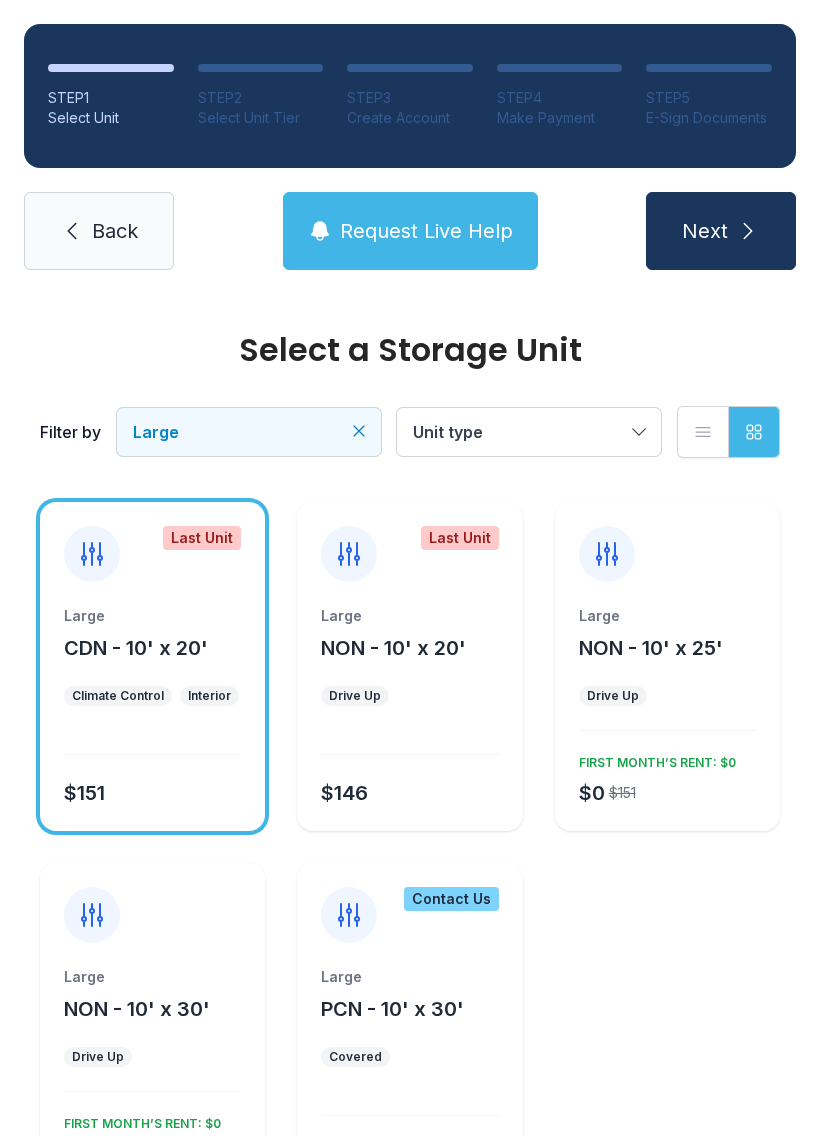 click on "CDN - 10' x 20'" at bounding box center (136, 648) 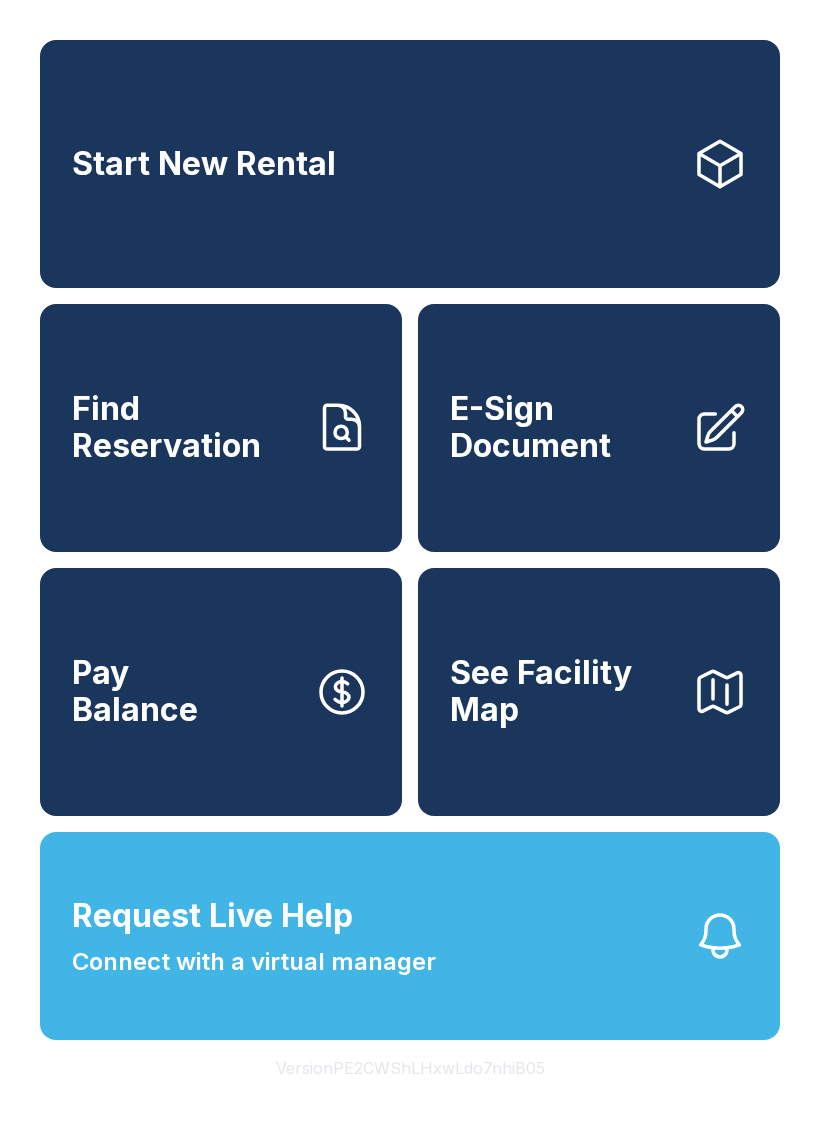 click on "Find Reservation" at bounding box center [185, 427] 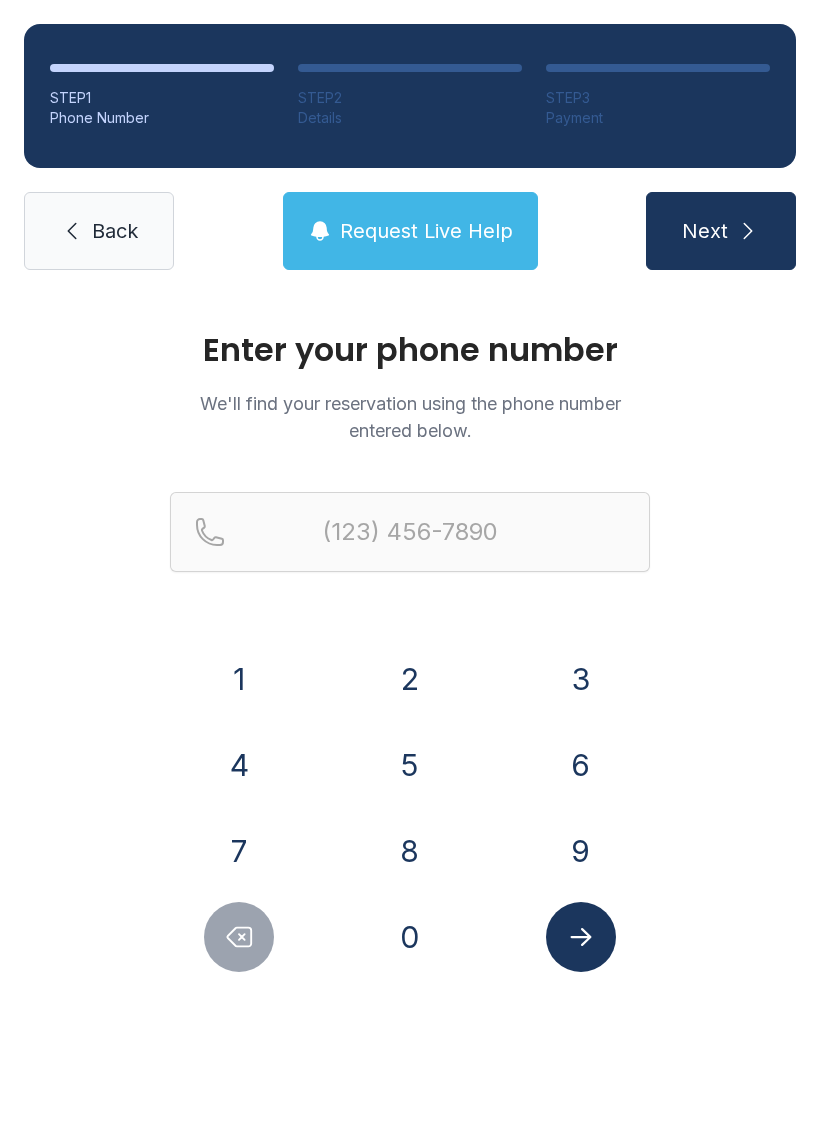 click 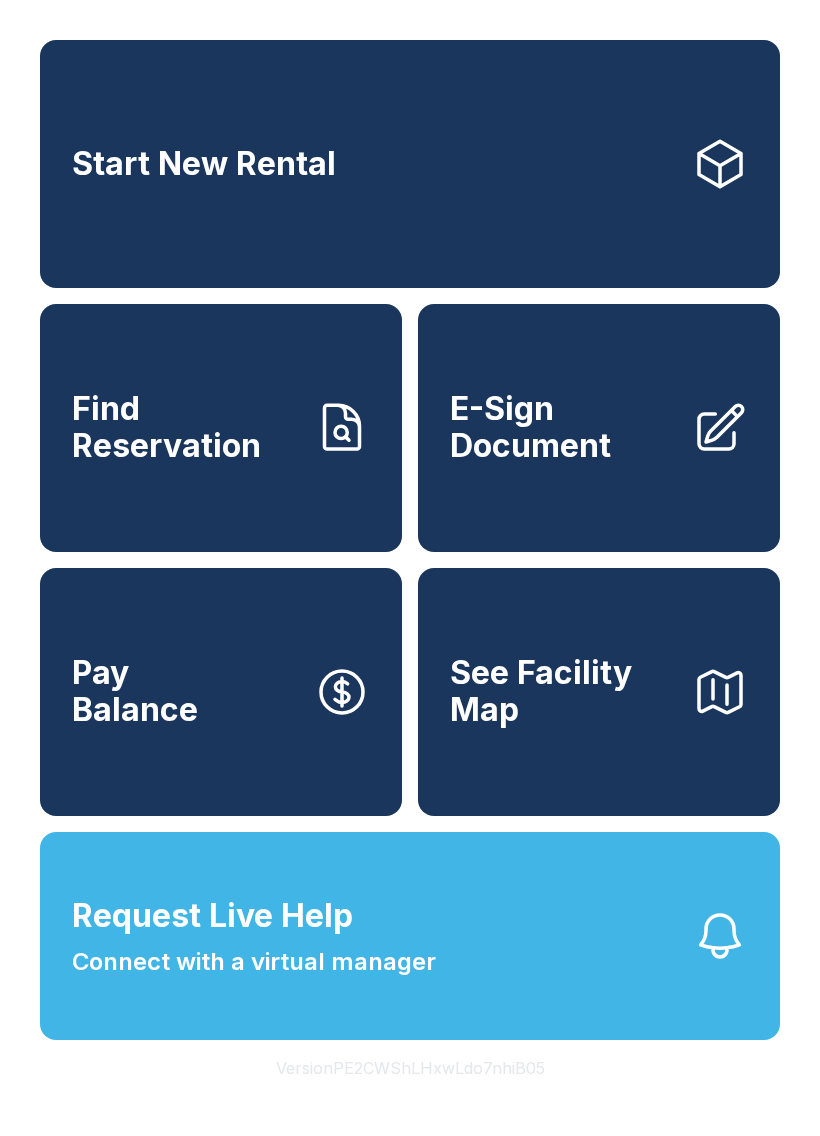 click on "Find Reservation" at bounding box center (185, 427) 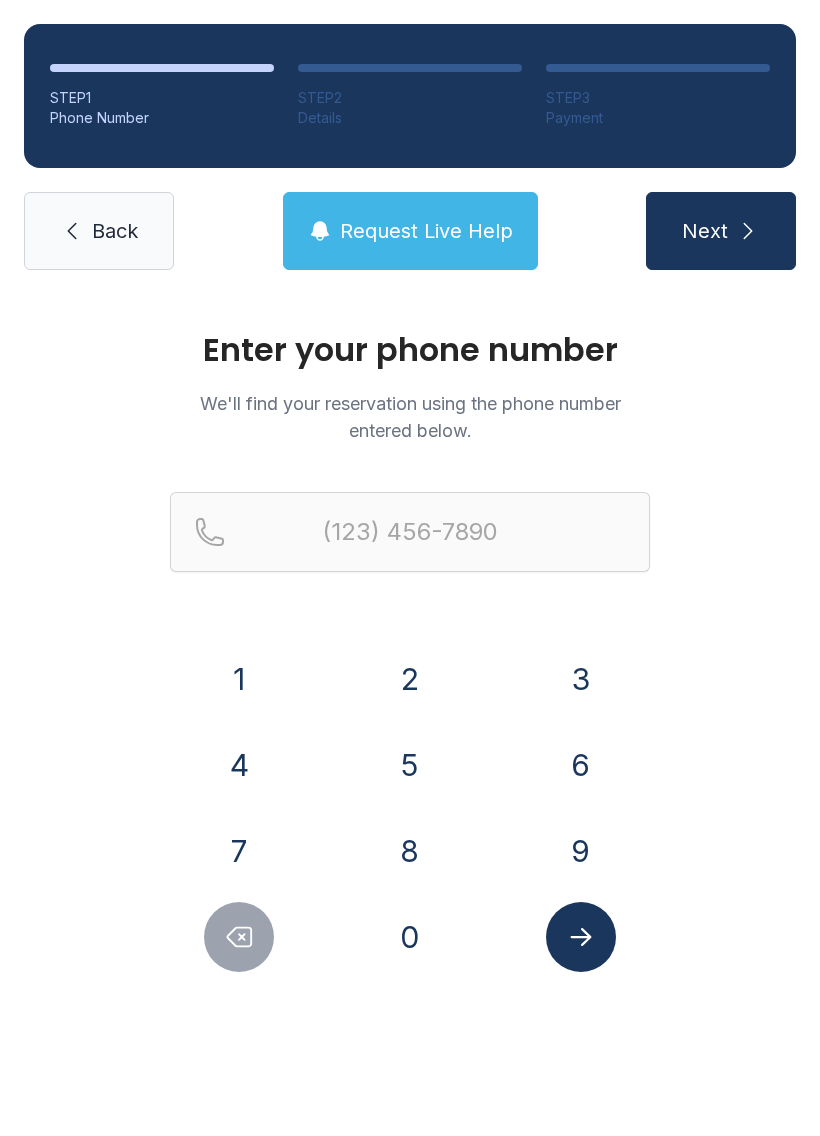click on "Request Live Help" at bounding box center (426, 231) 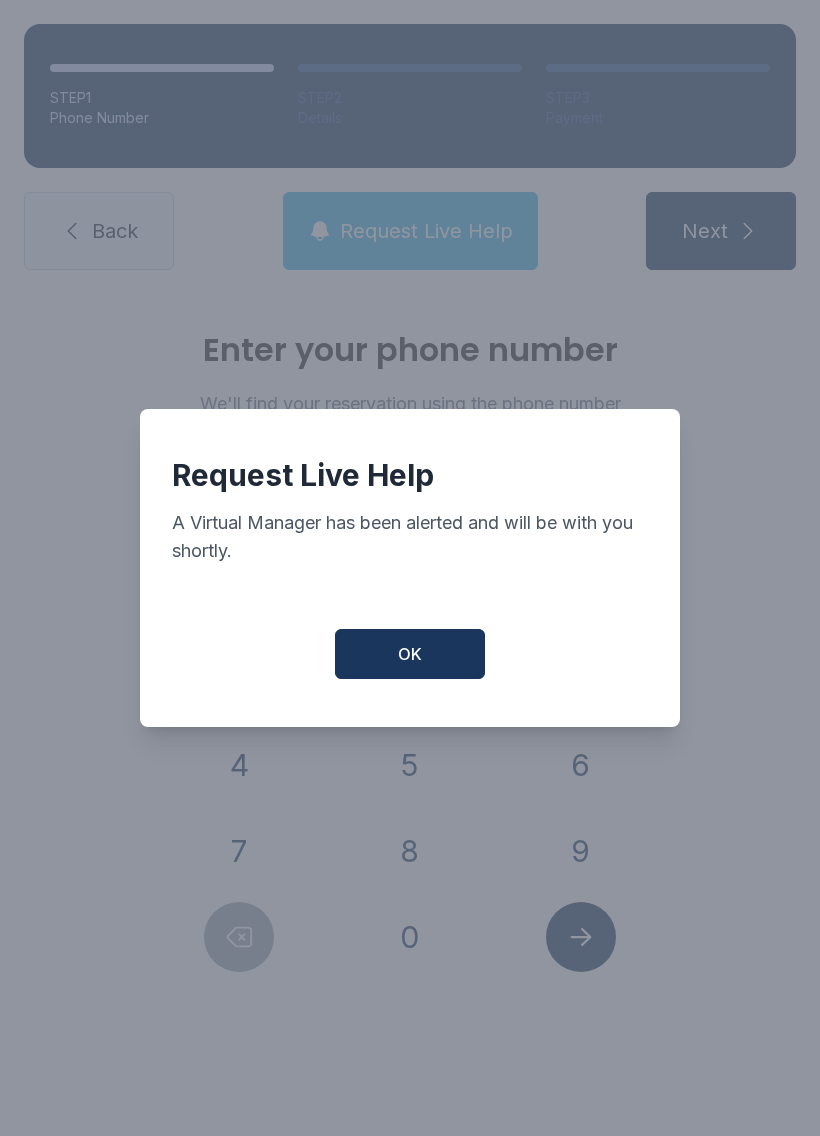 click on "OK" at bounding box center [410, 654] 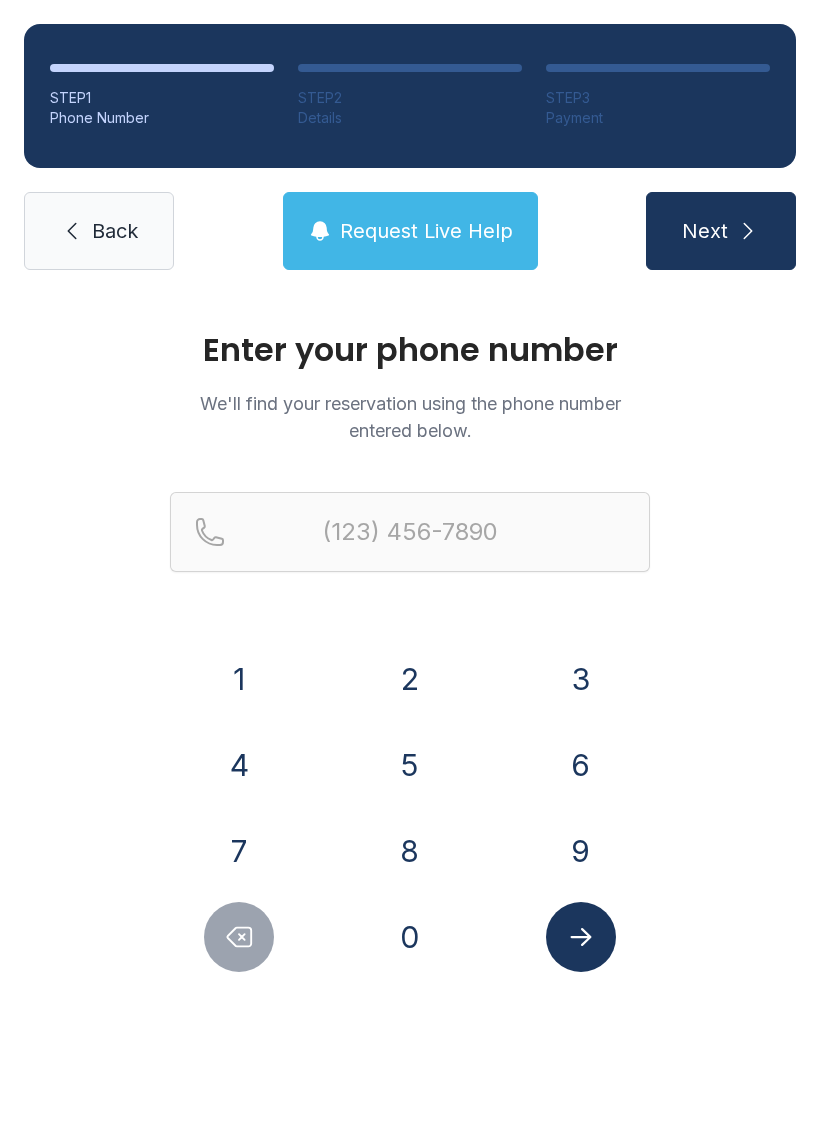 click on "Back" at bounding box center [99, 231] 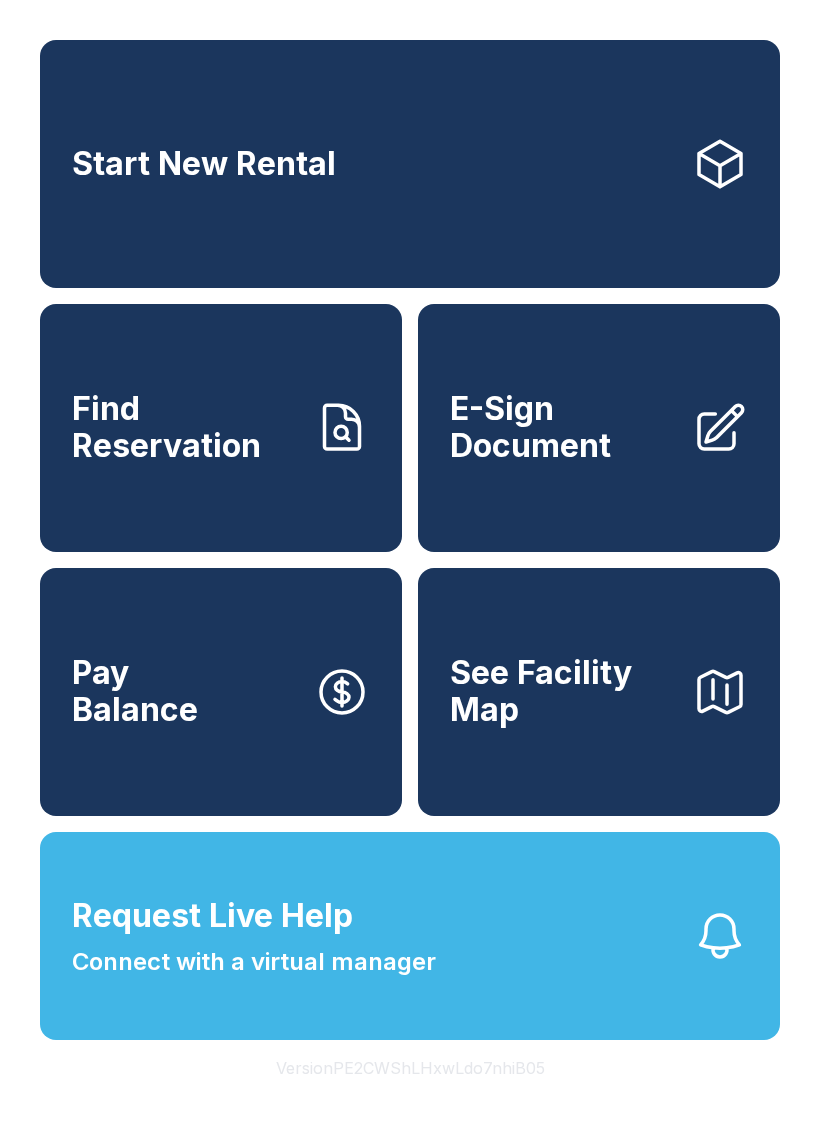 click on "Start New Rental" at bounding box center (410, 164) 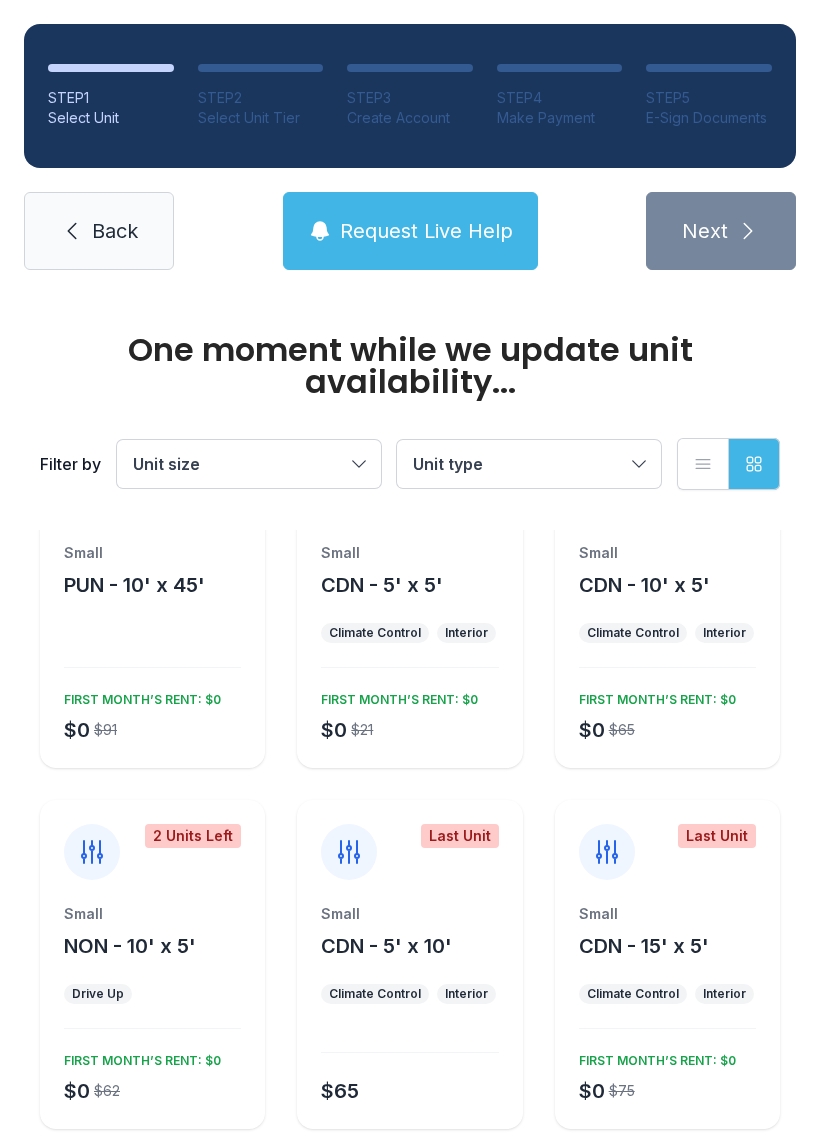 scroll, scrollTop: 90, scrollLeft: 0, axis: vertical 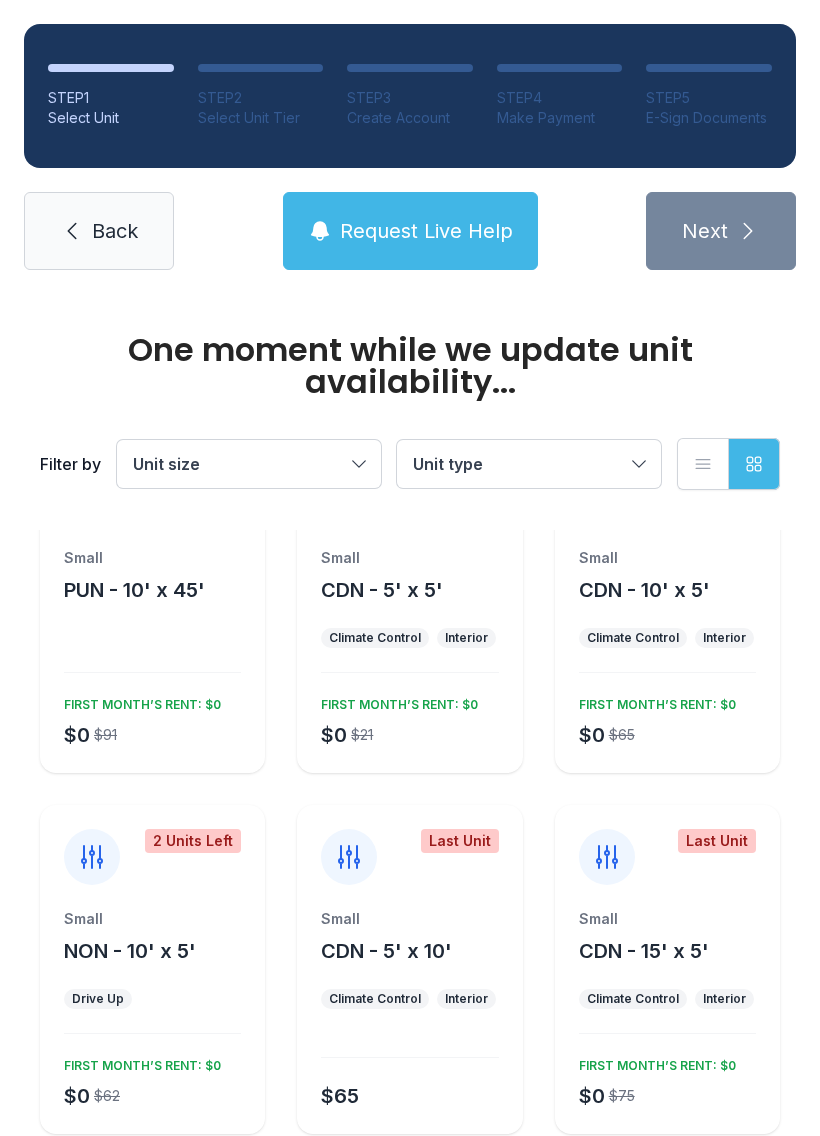 click on "Unit size" at bounding box center [249, 464] 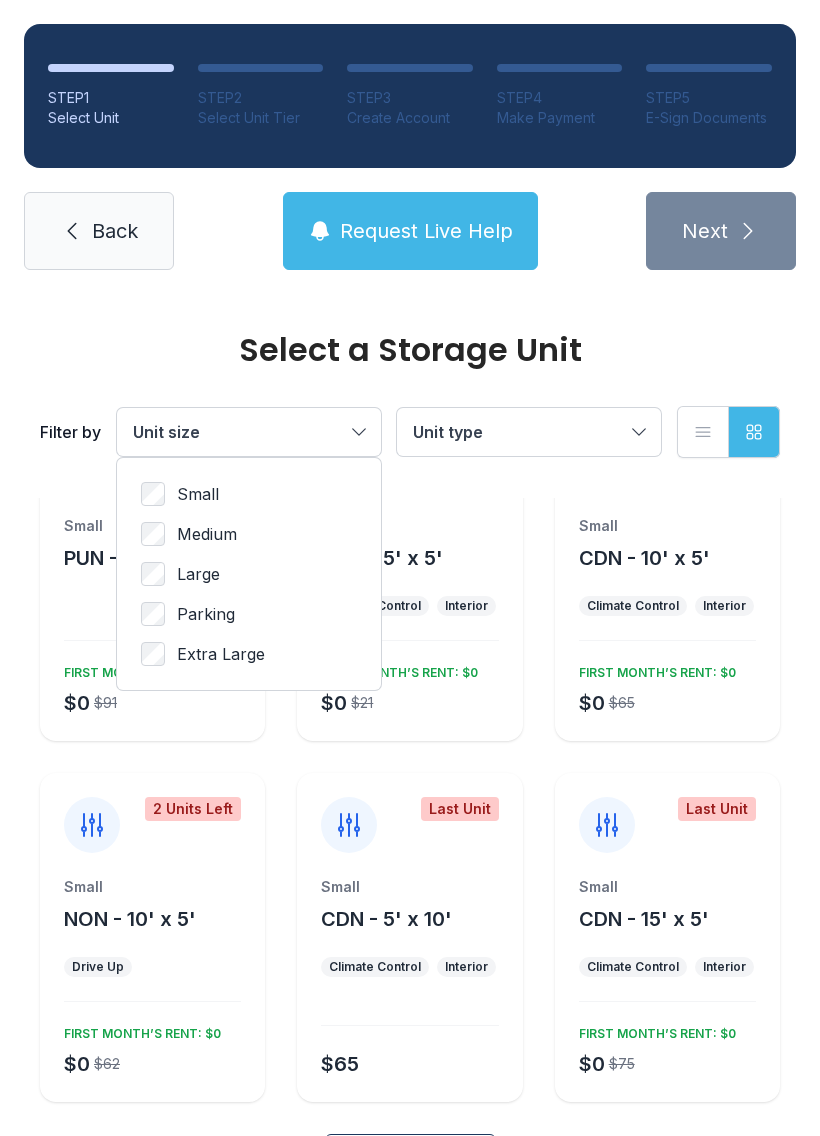click on "Large" at bounding box center [198, 574] 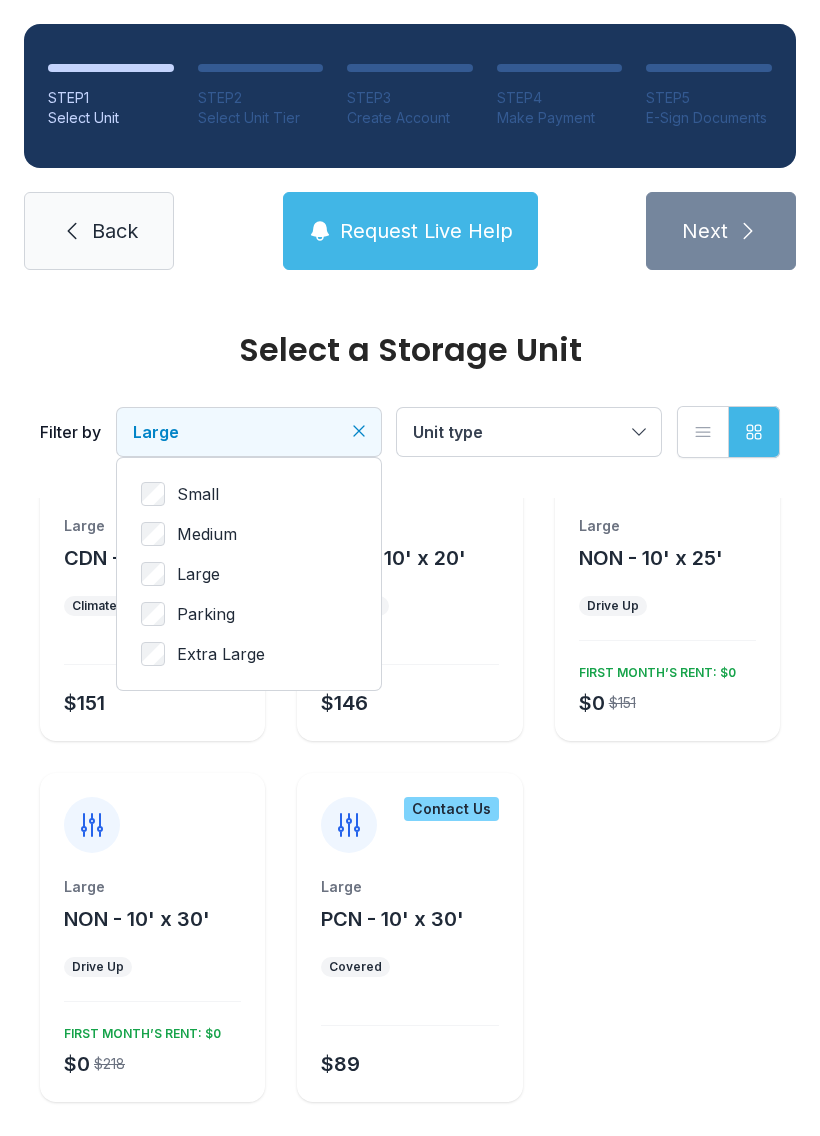 click on "Medium" at bounding box center (207, 534) 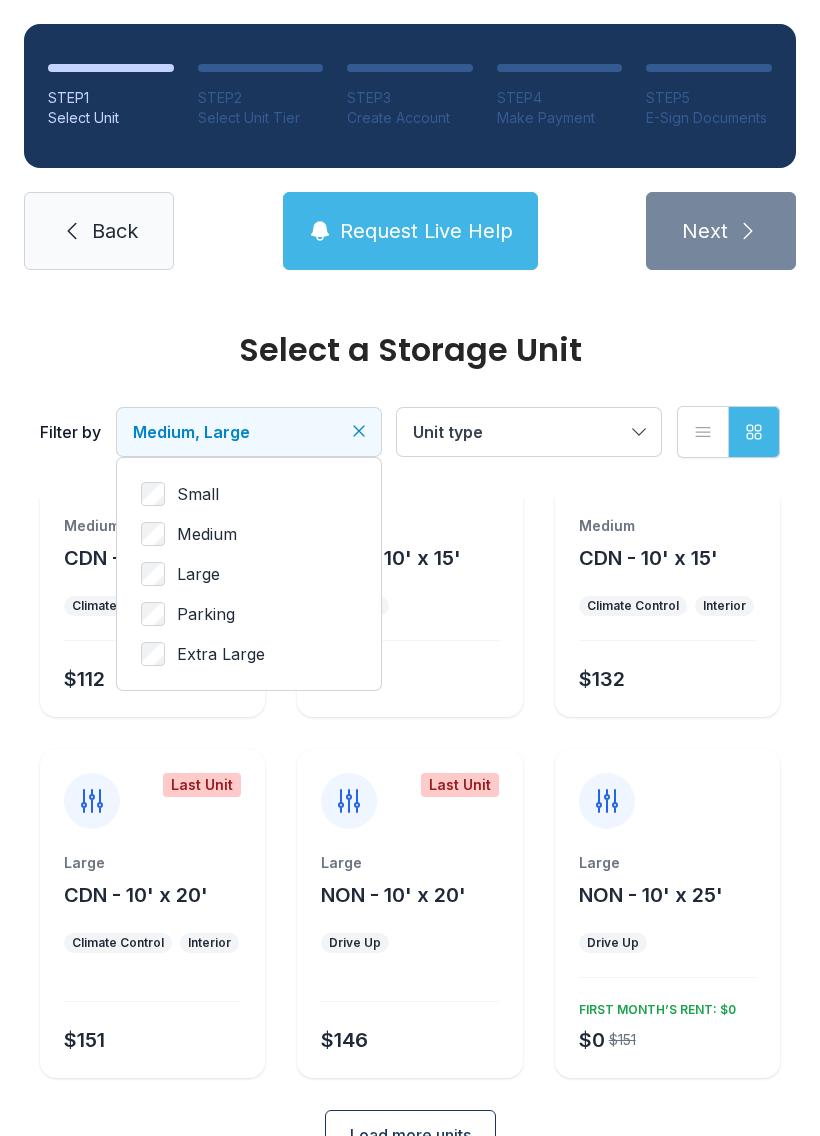 click on "Medium" at bounding box center (207, 534) 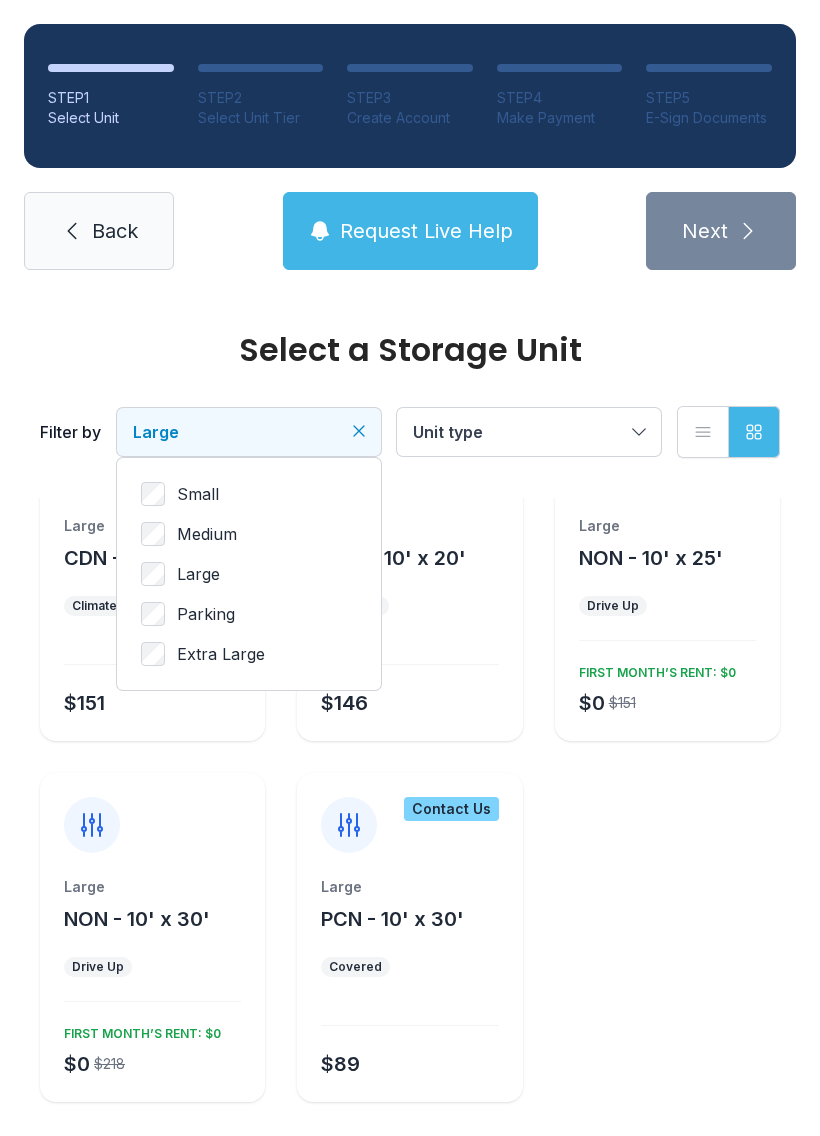 click on "Medium" at bounding box center (207, 534) 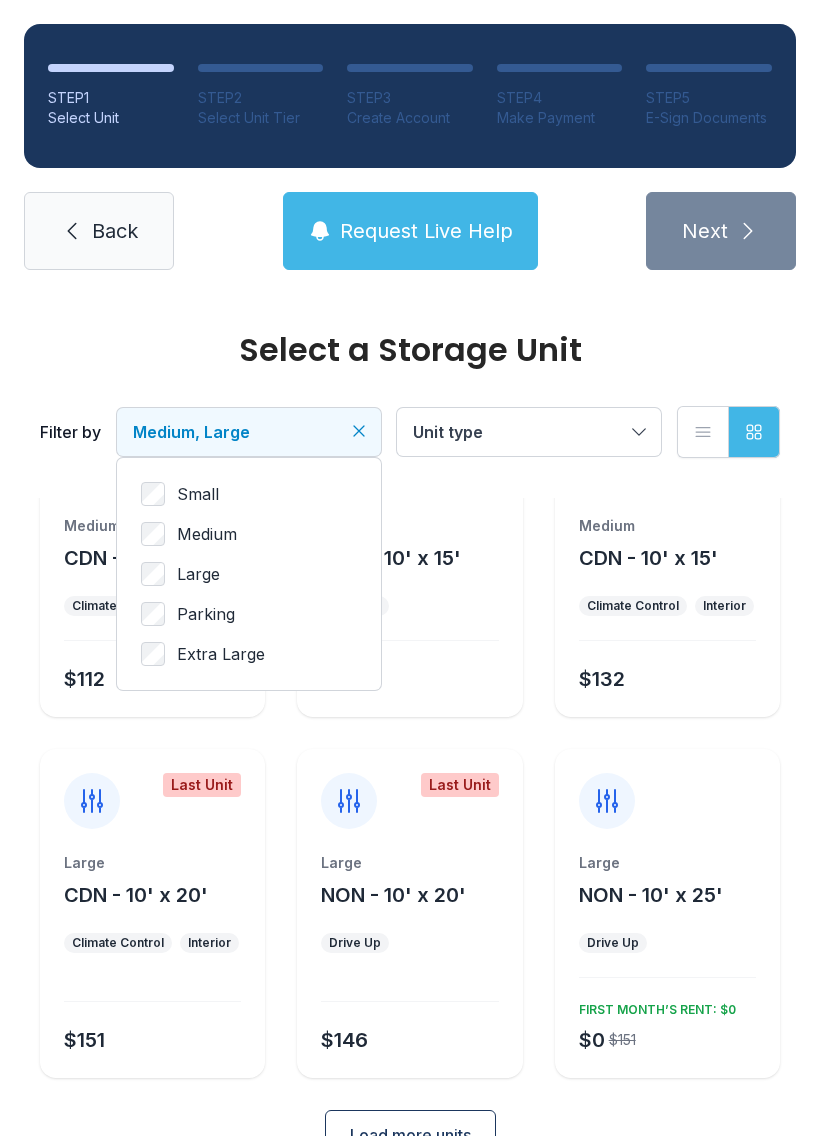 click 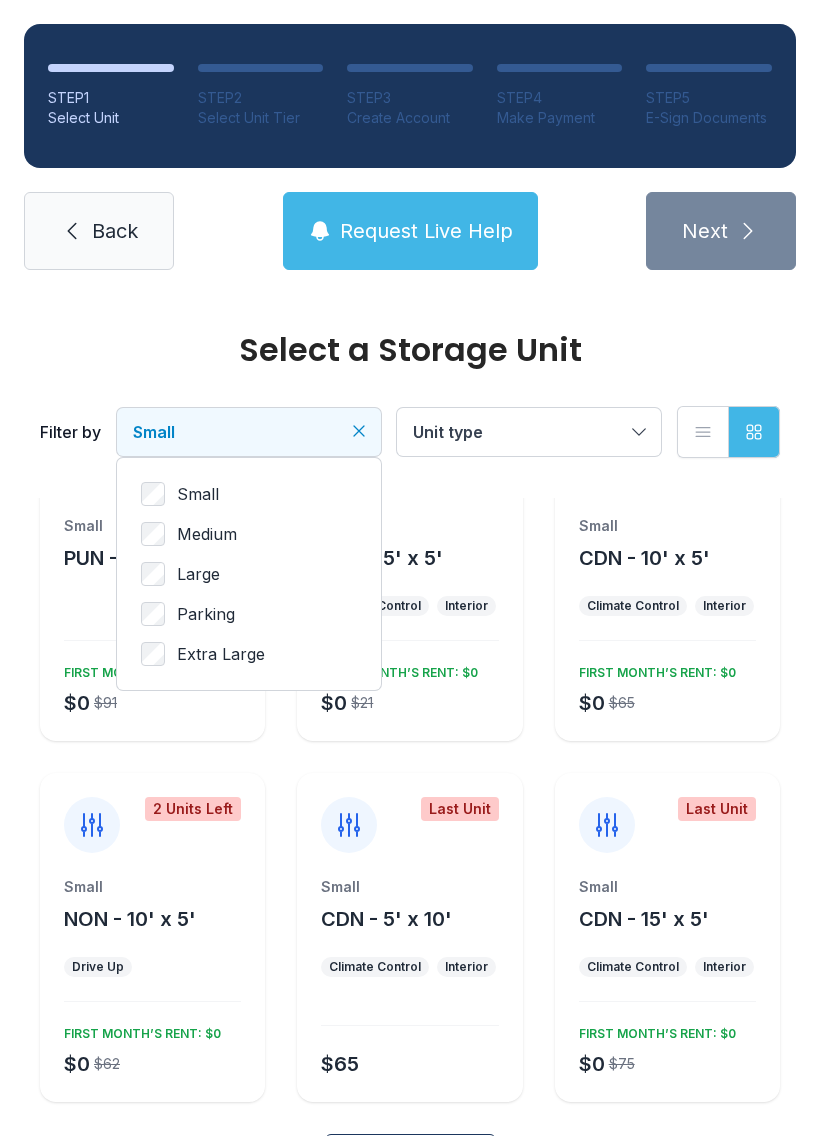 click on "Medium" at bounding box center [207, 534] 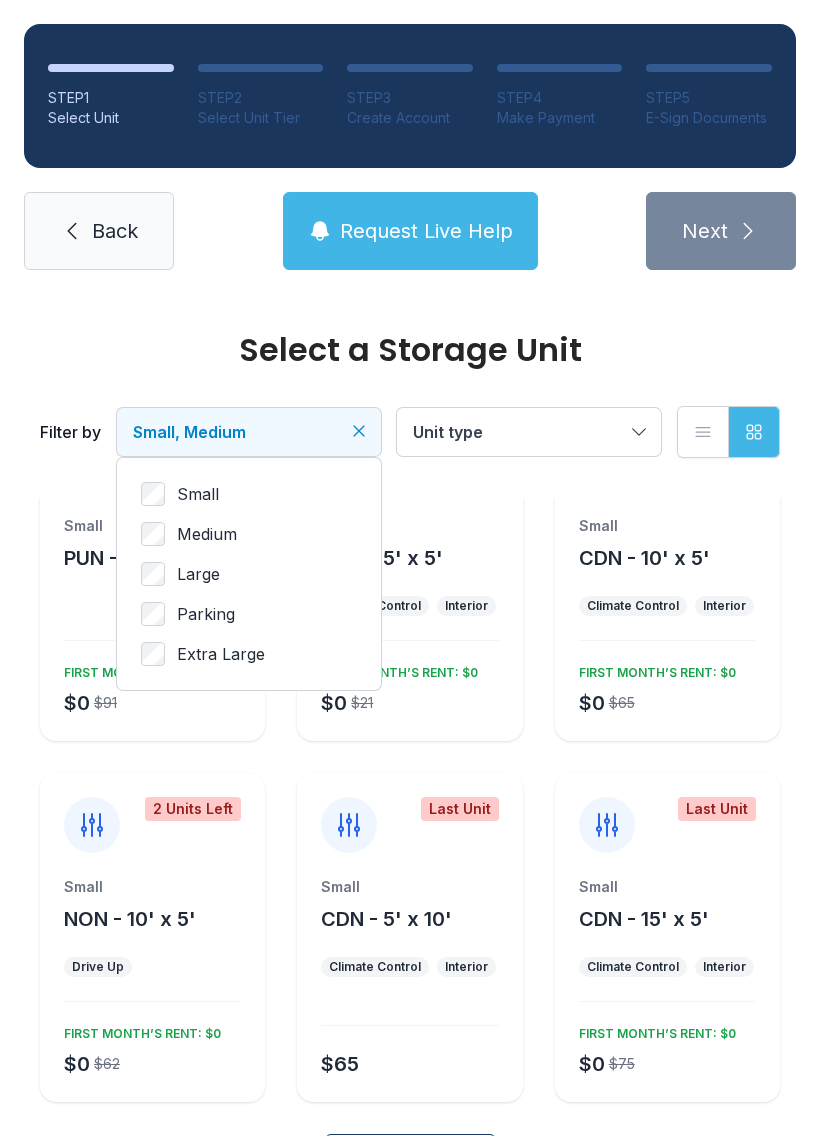 click on "Small, Medium" at bounding box center [249, 432] 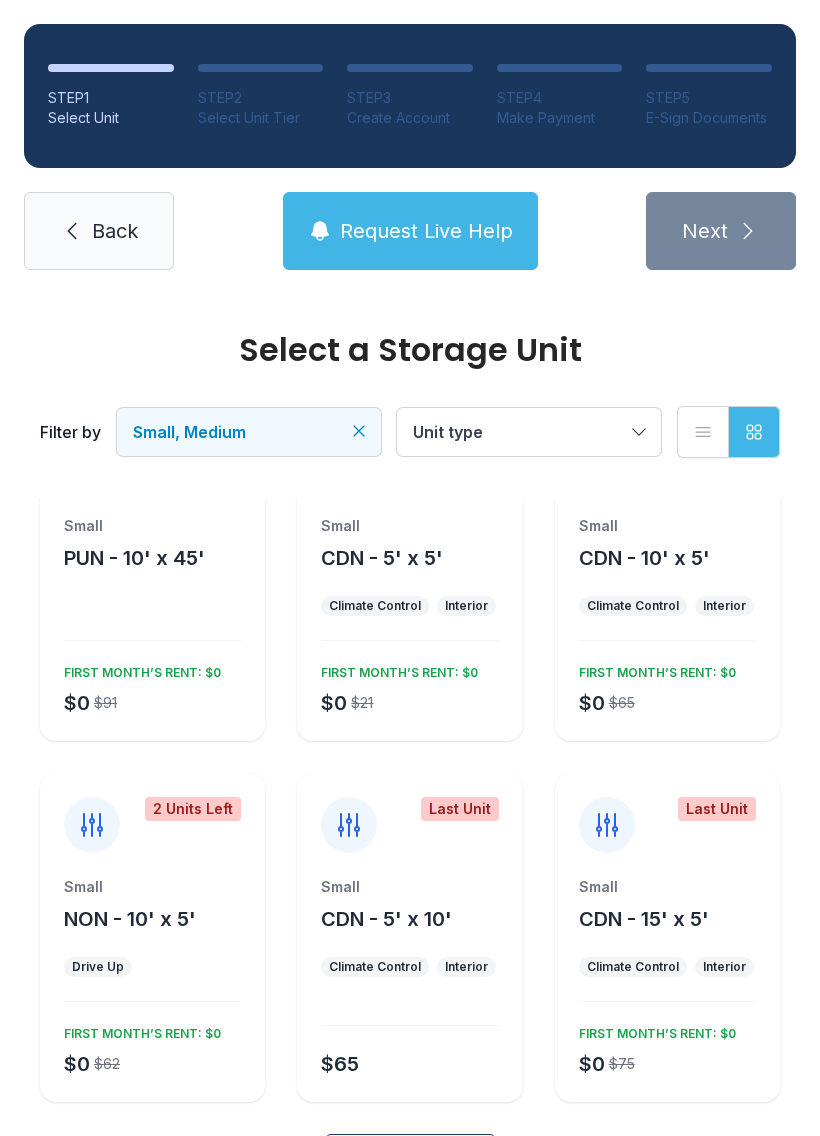 click 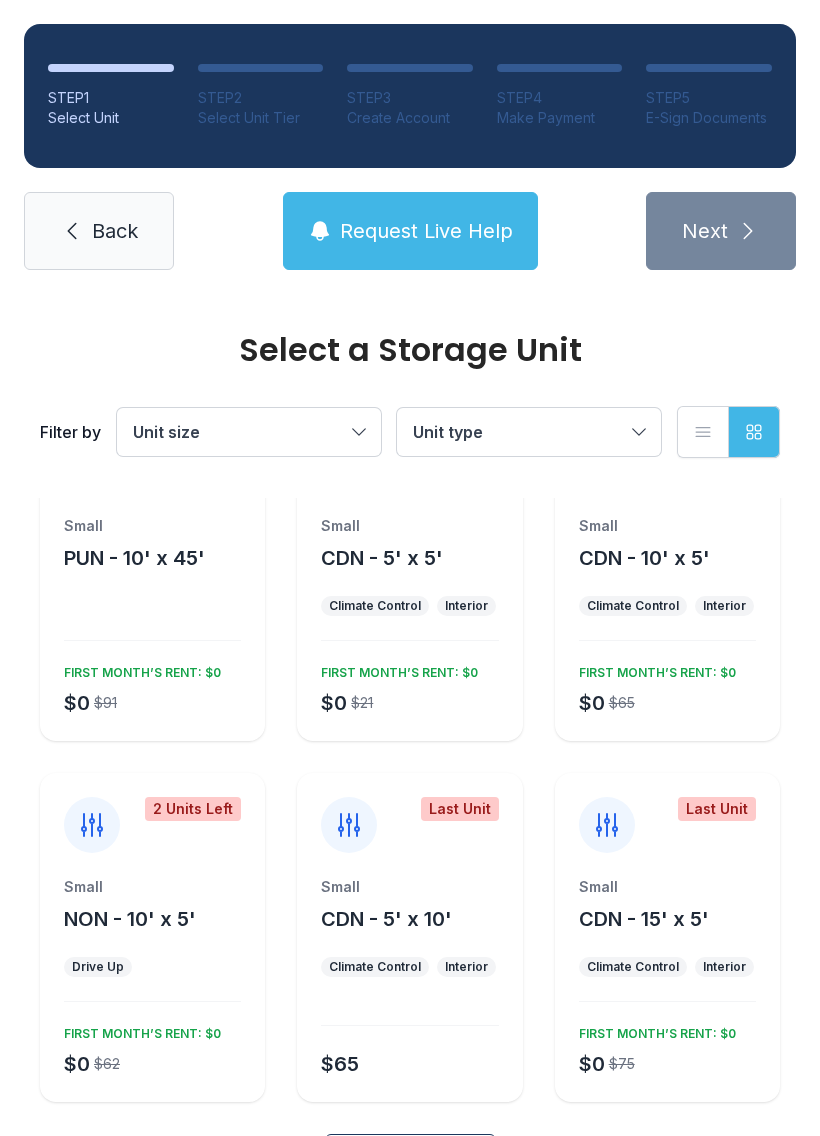 click on "Unit size" at bounding box center (239, 432) 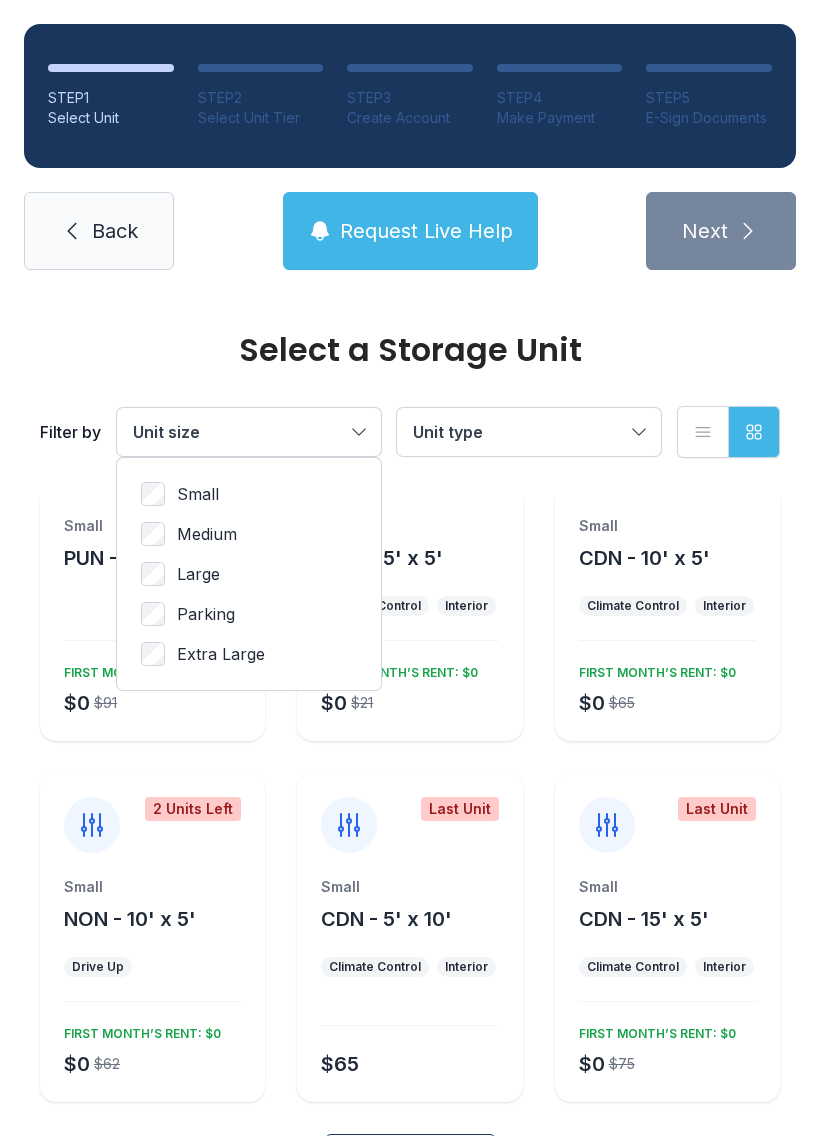 click on "Small" at bounding box center [198, 494] 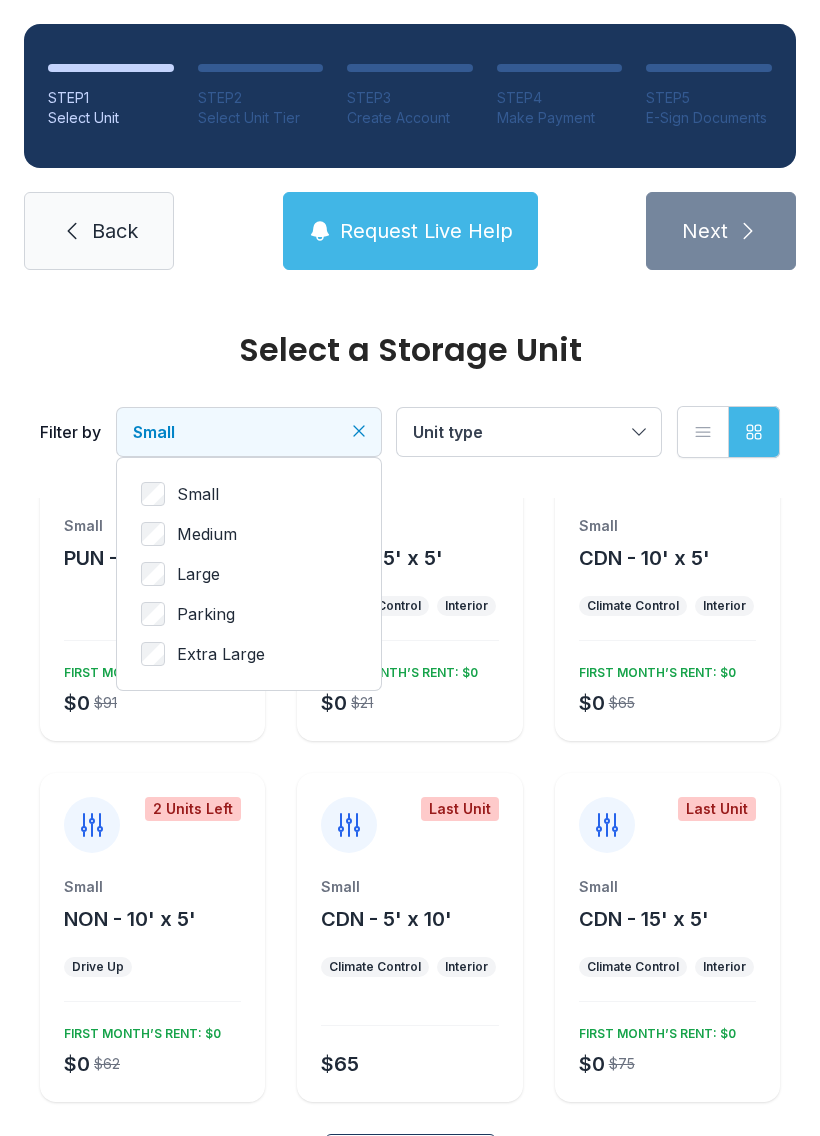 click on "Medium" at bounding box center [207, 534] 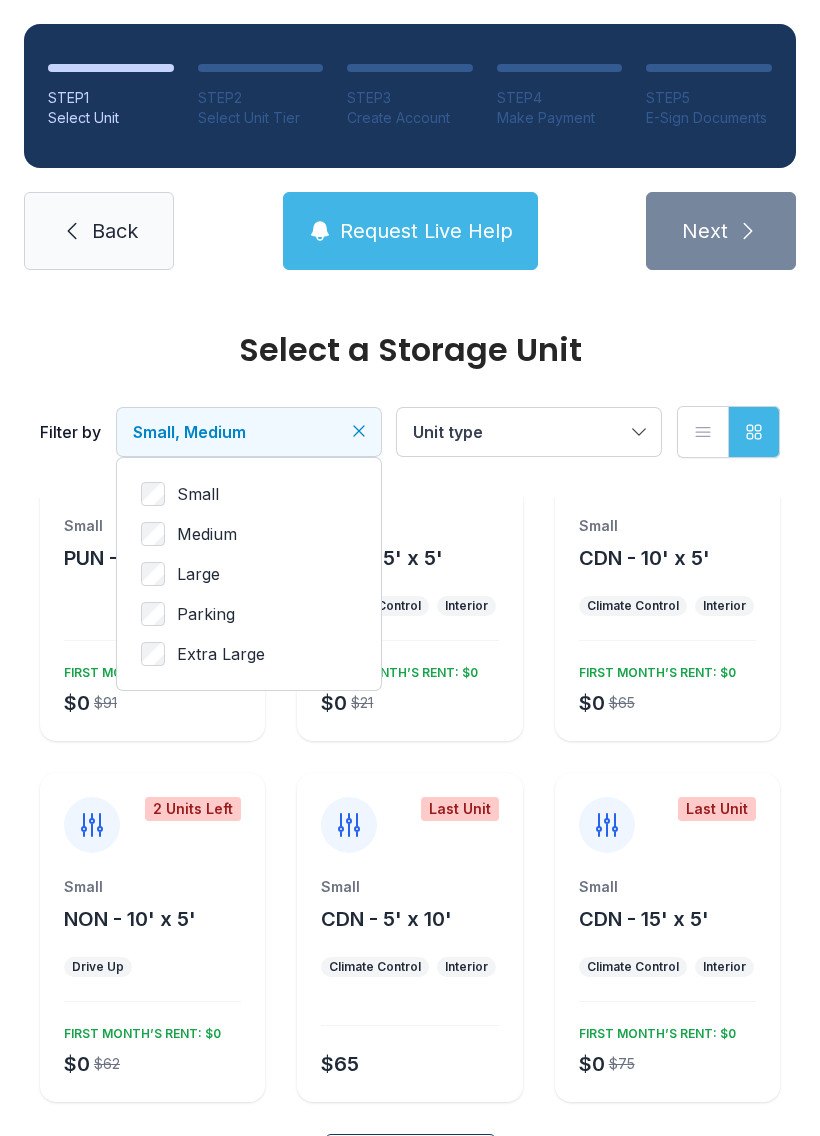 click on "Small" at bounding box center (249, 494) 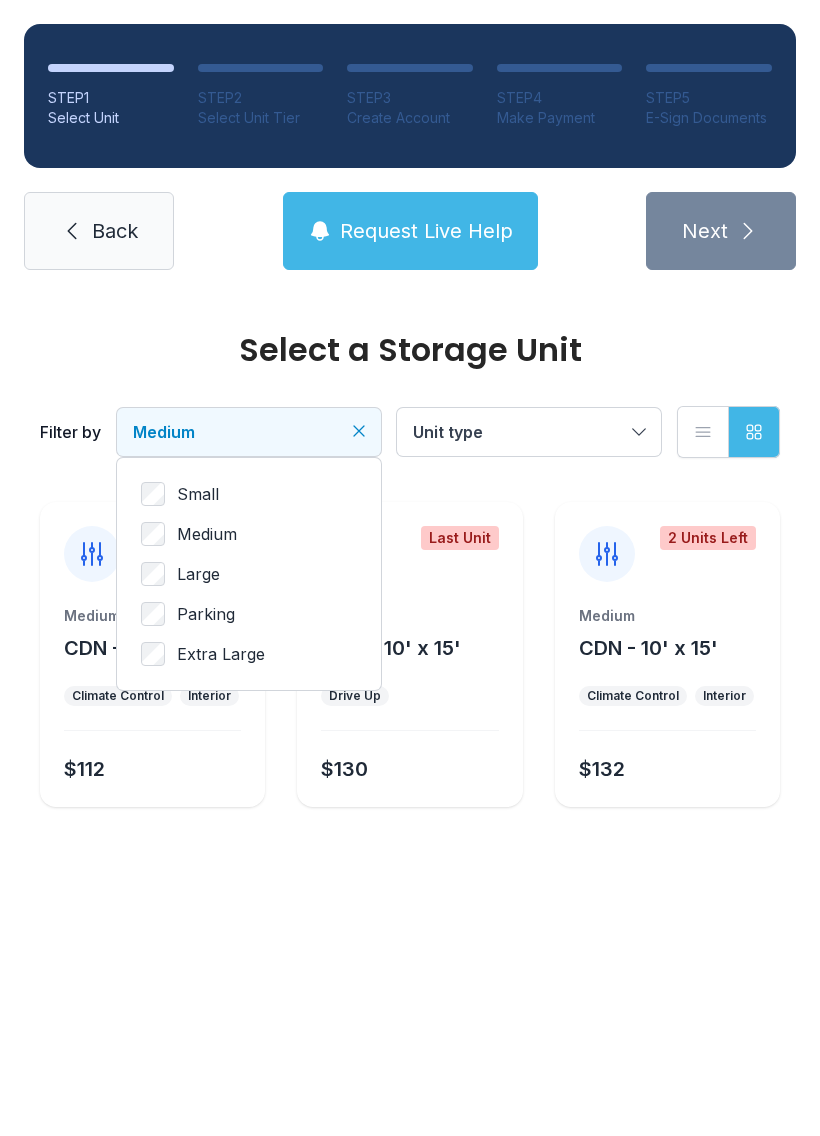 scroll, scrollTop: 0, scrollLeft: 0, axis: both 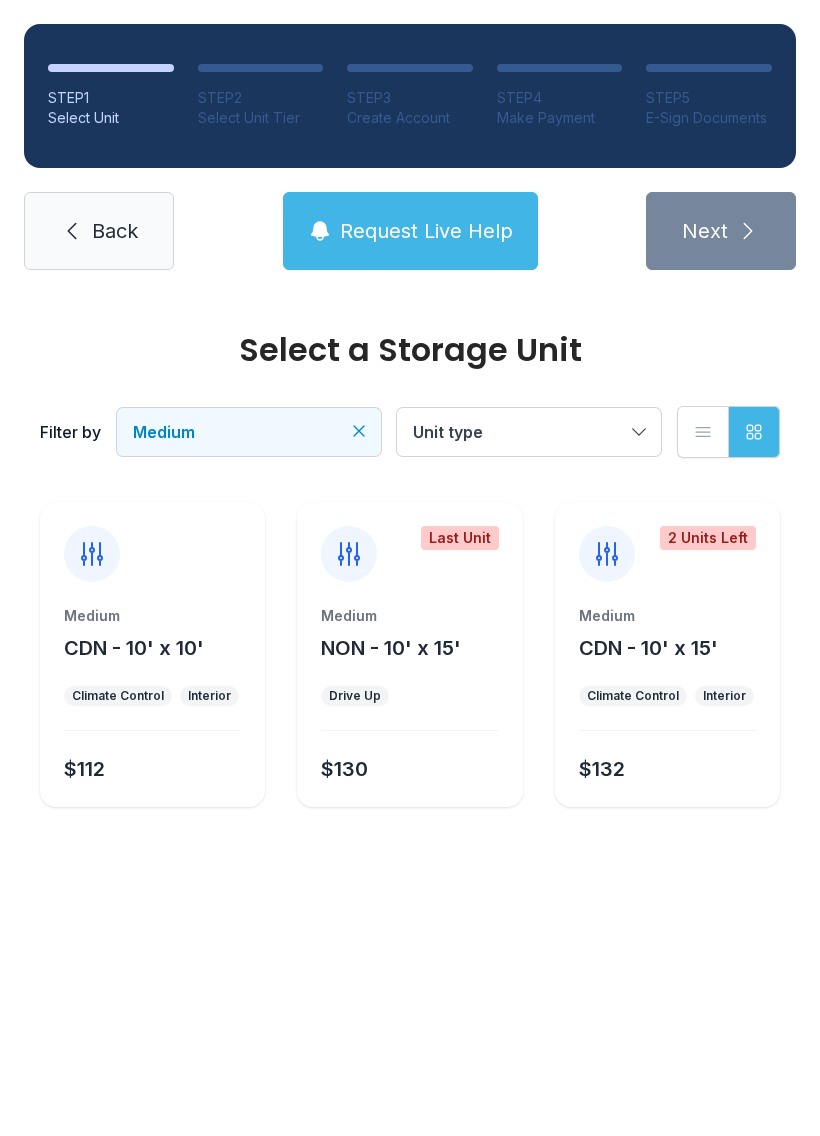 click on "Select a Storage Unit Filter by Medium Unit type List view Grid view Medium CDN - 10' x 10' Climate Control Interior $112 Last Unit Medium NON - 10' x 15' Drive Up $130 2 Units Left Medium CDN - 10' x 15' Climate Control Interior $132" at bounding box center [410, 590] 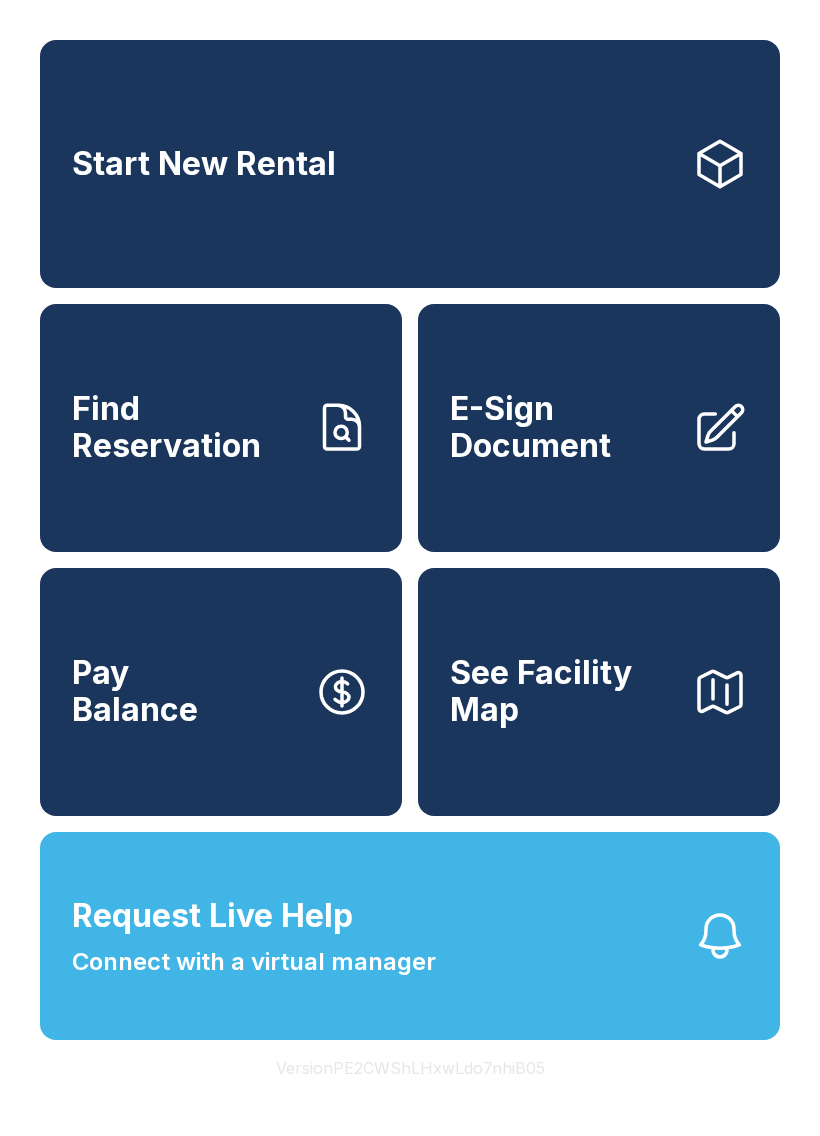 click on "Start New Rental" at bounding box center [410, 164] 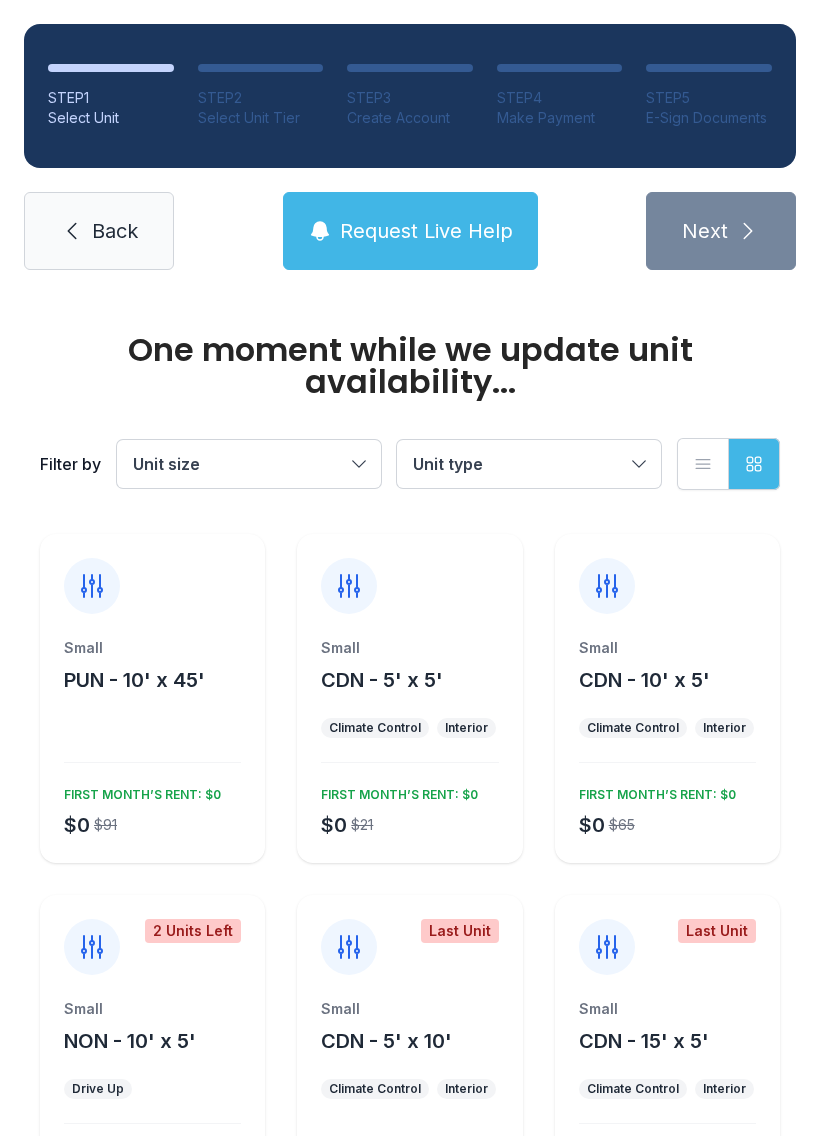scroll, scrollTop: -2, scrollLeft: 0, axis: vertical 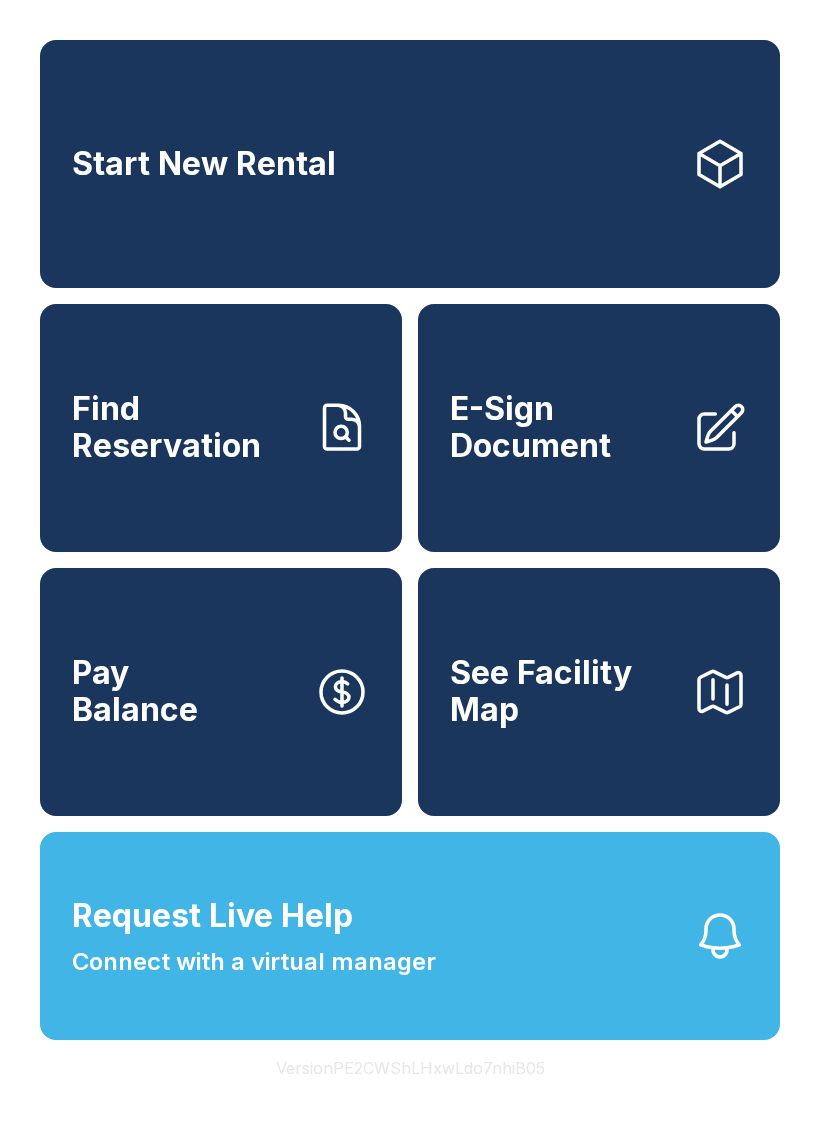 click on "Find Reservation" at bounding box center [185, 427] 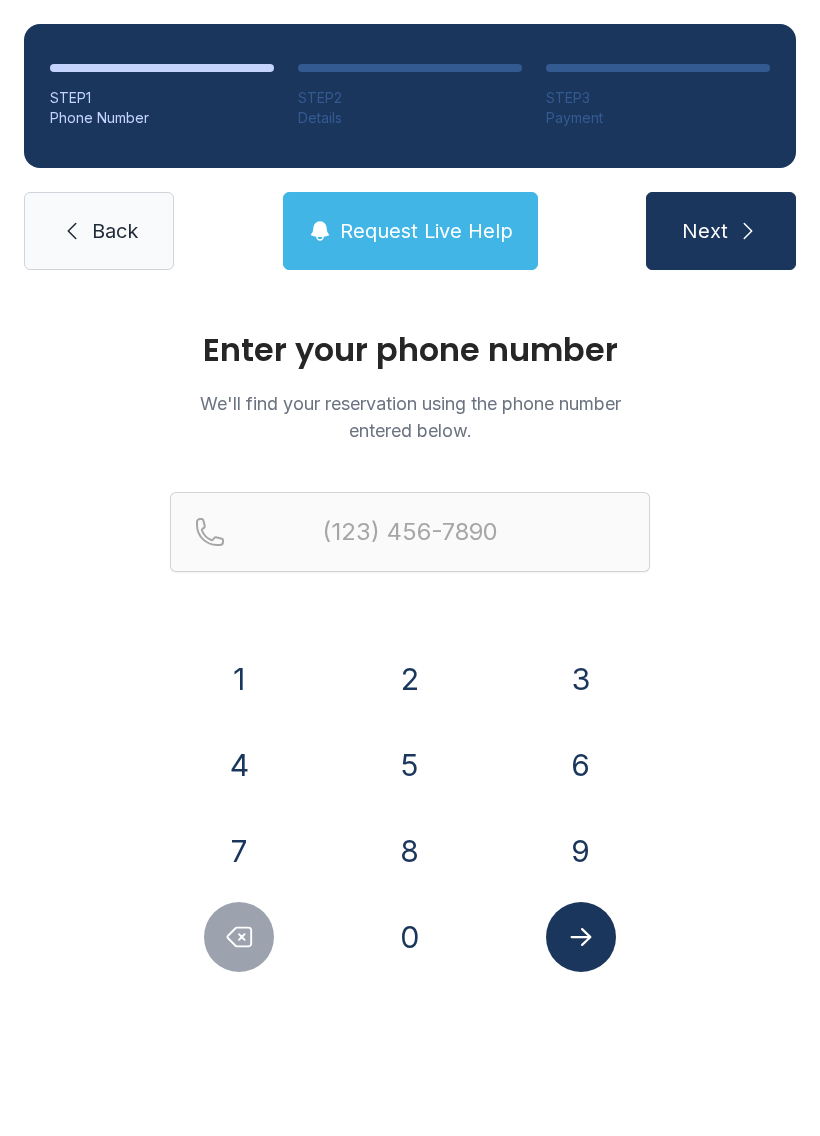 click on "Back Request Live Help Next" at bounding box center [410, 231] 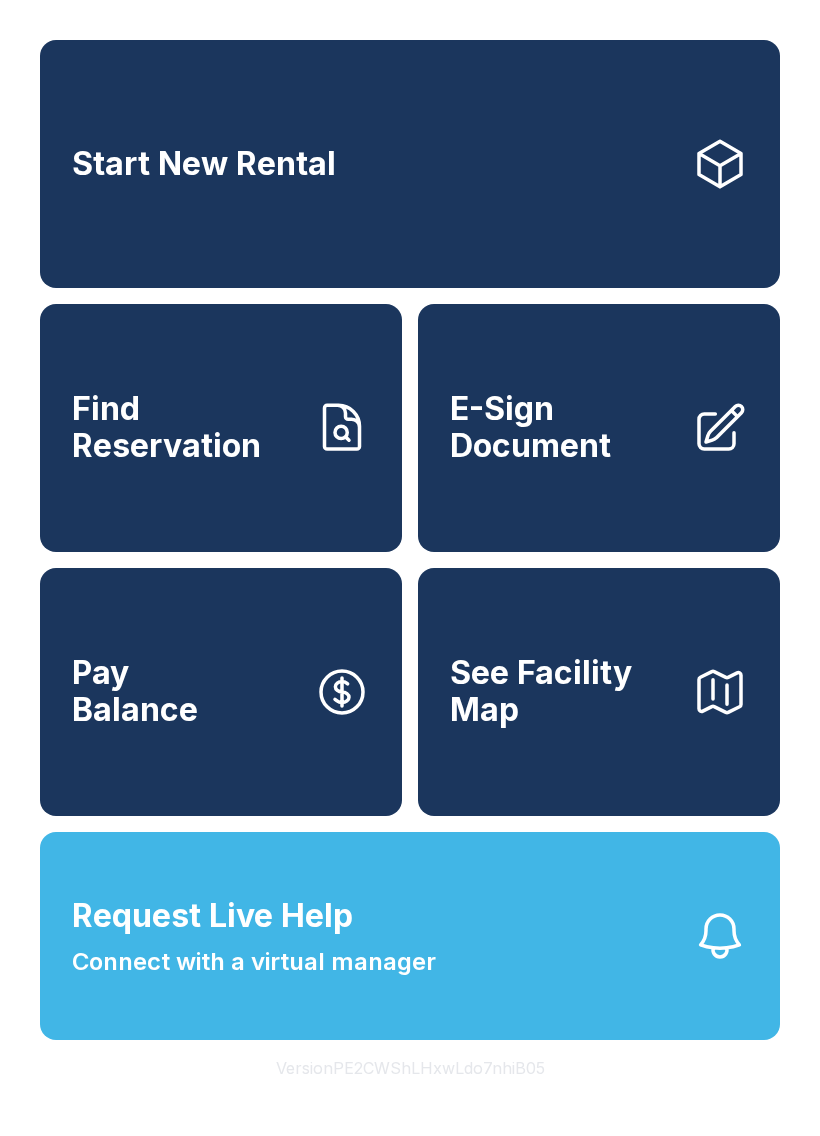 click on "Start New Rental" at bounding box center (410, 164) 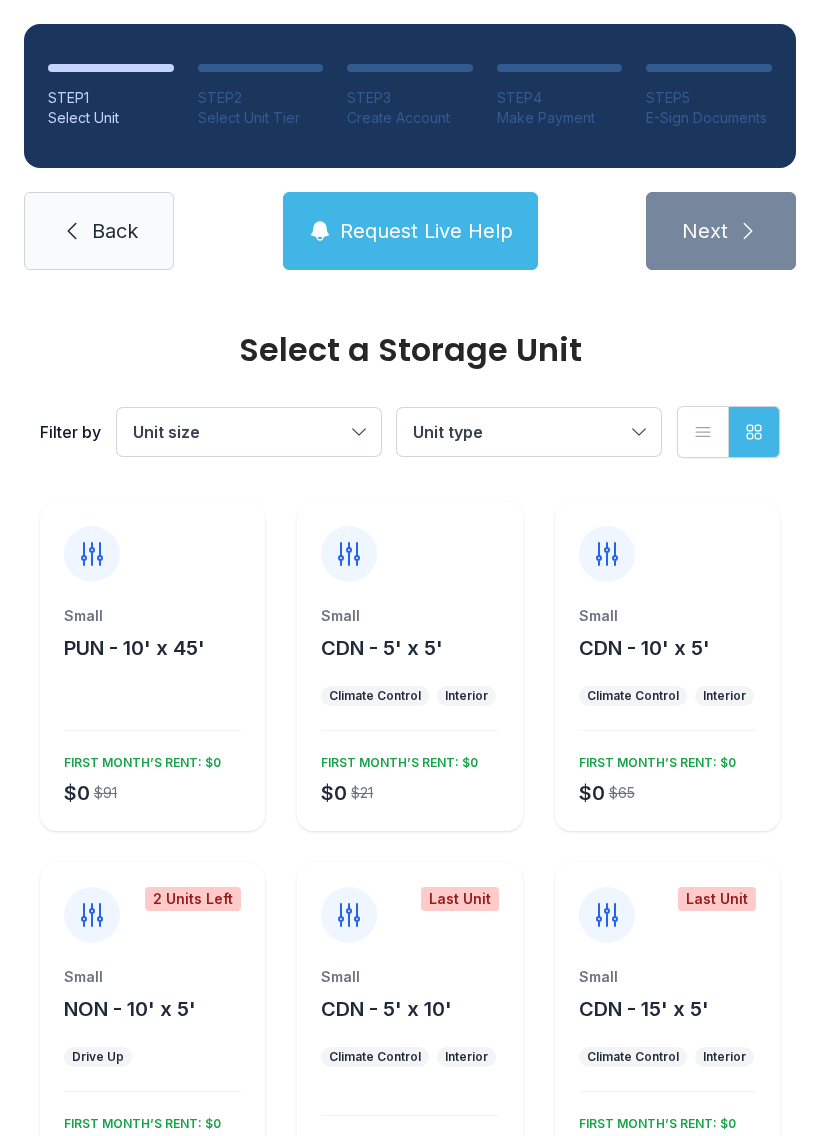 click on "Unit size" at bounding box center [239, 432] 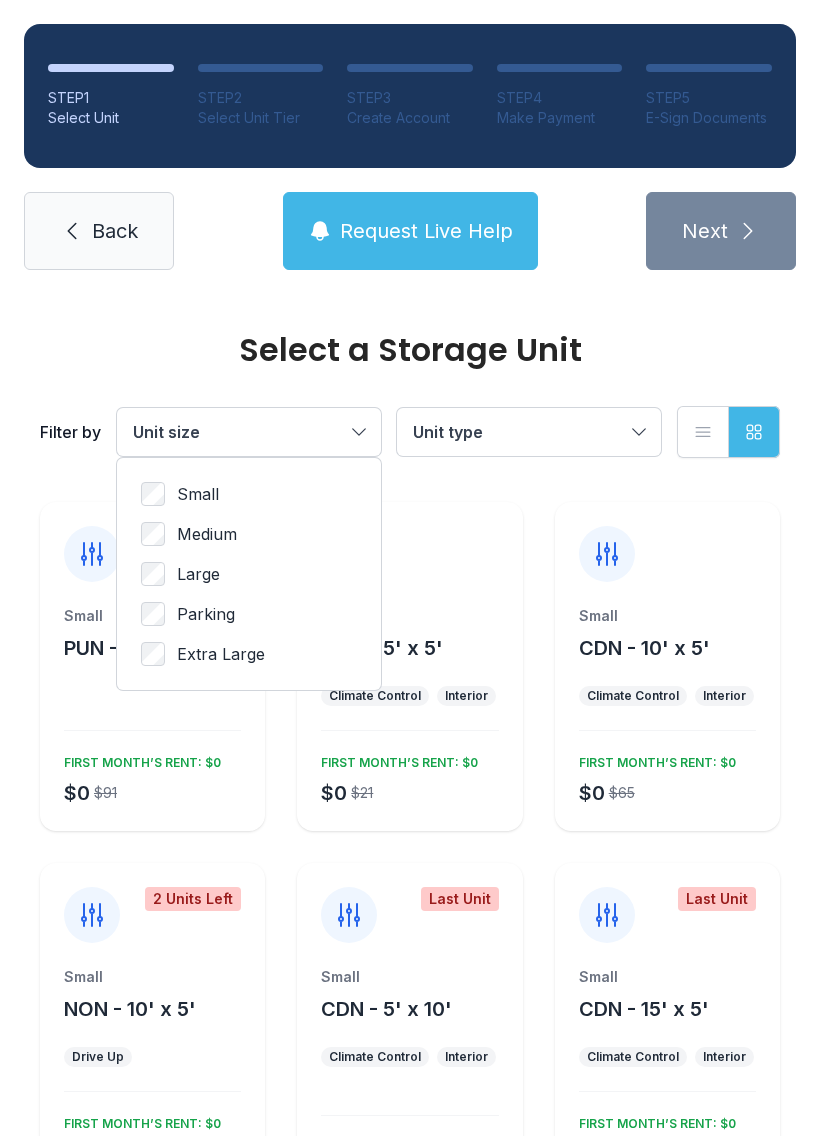click on "Large" at bounding box center (198, 574) 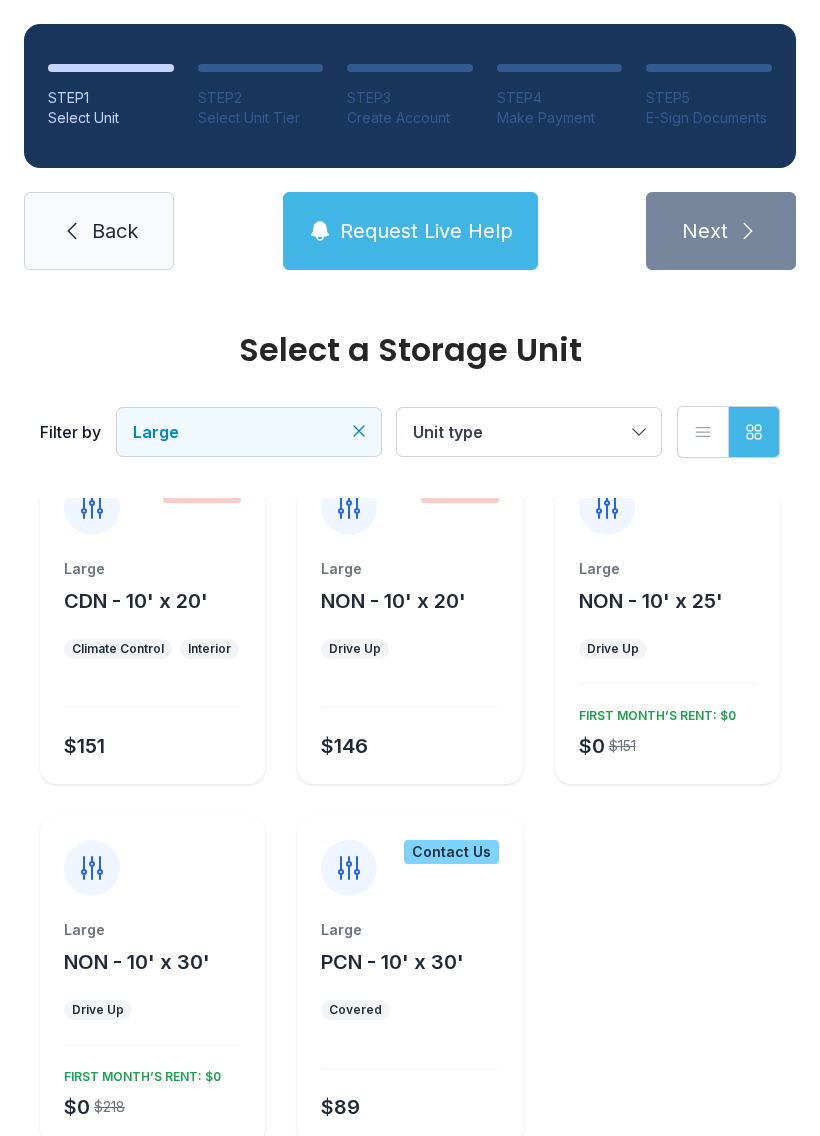 scroll, scrollTop: 36, scrollLeft: 0, axis: vertical 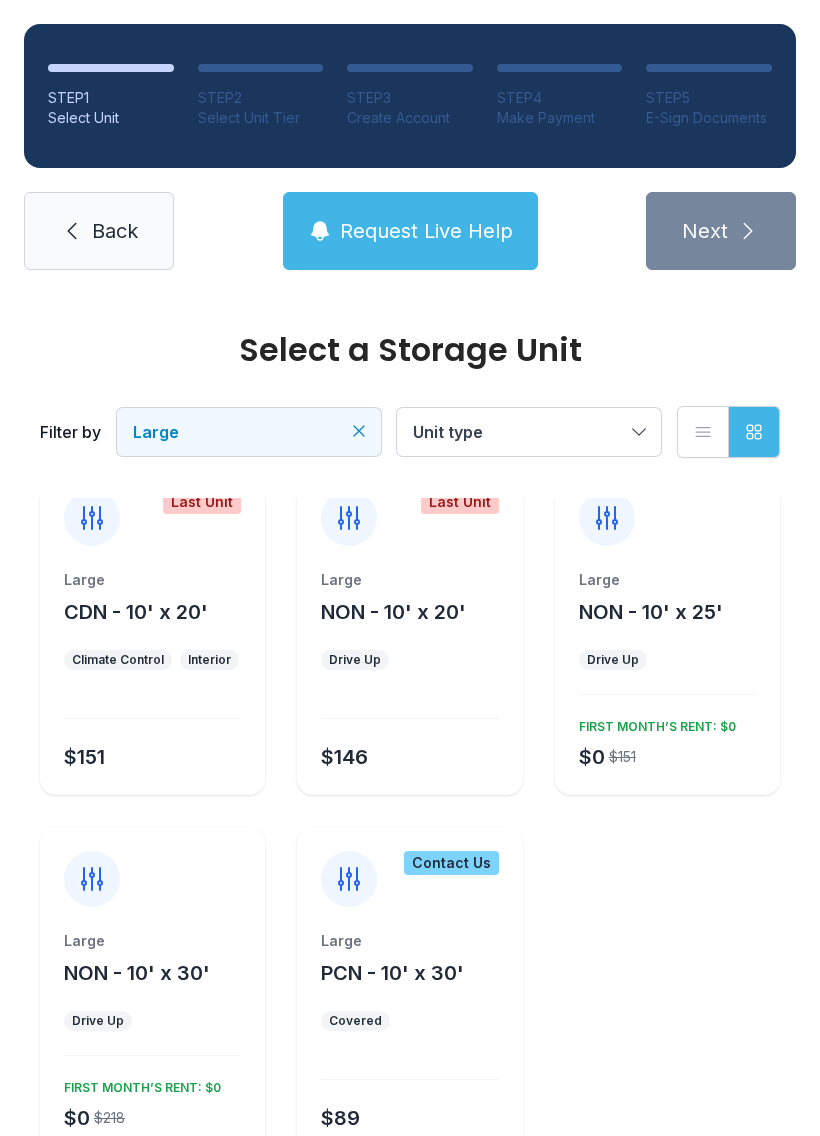 click on "Drive Up" at bounding box center [667, 660] 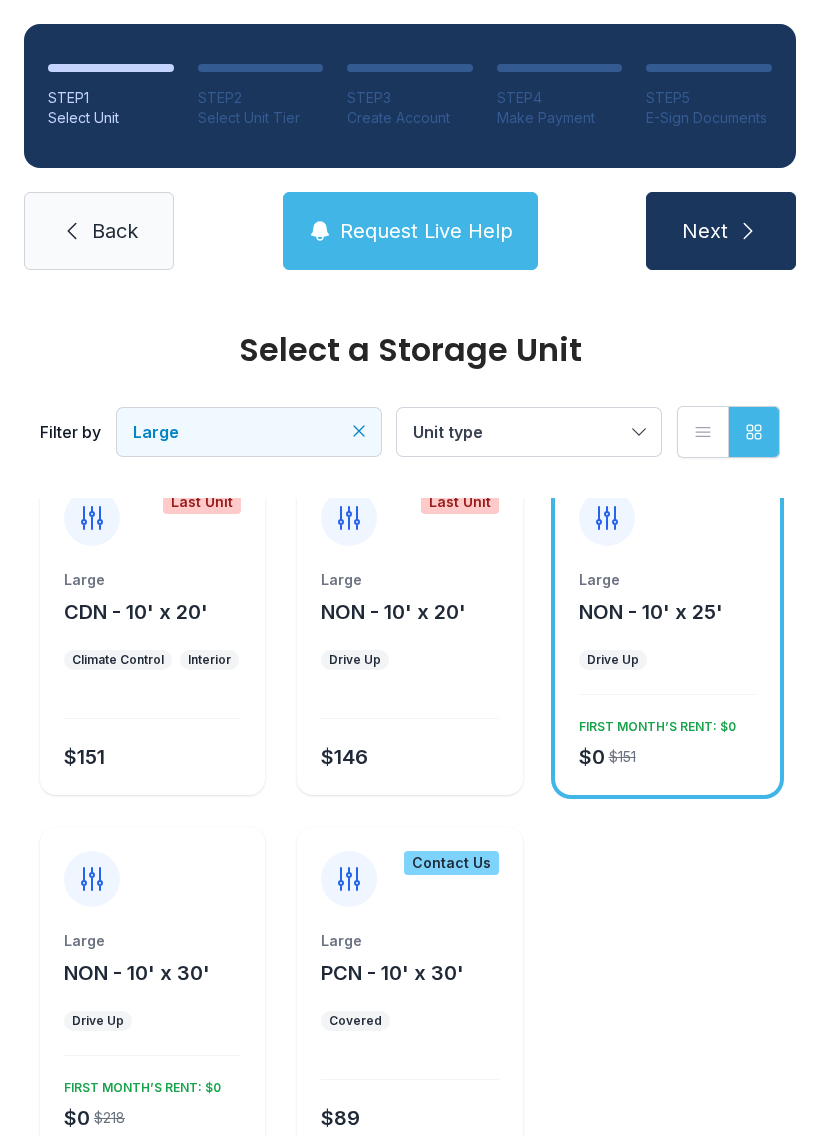 click on "FIRST MONTH’S RENT: $0" at bounding box center (653, 723) 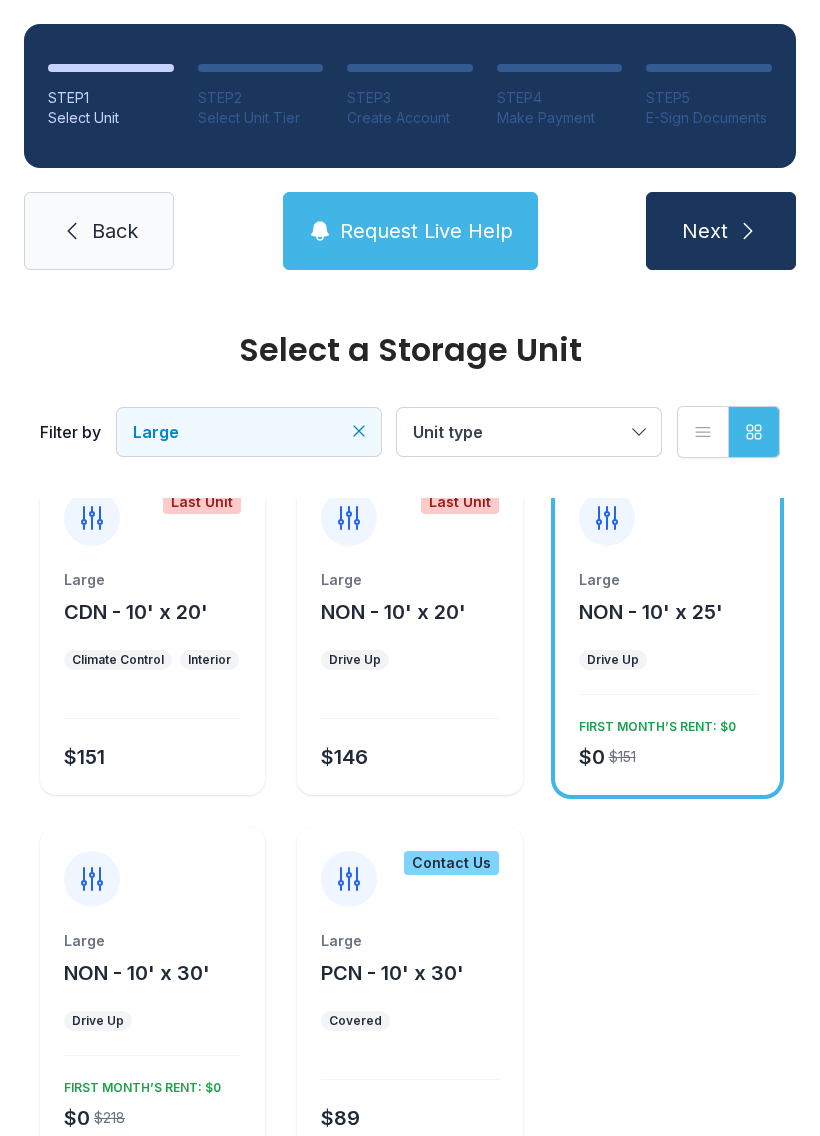 click on "$0 $151 FIRST MONTH’S RENT: $0" at bounding box center [663, 741] 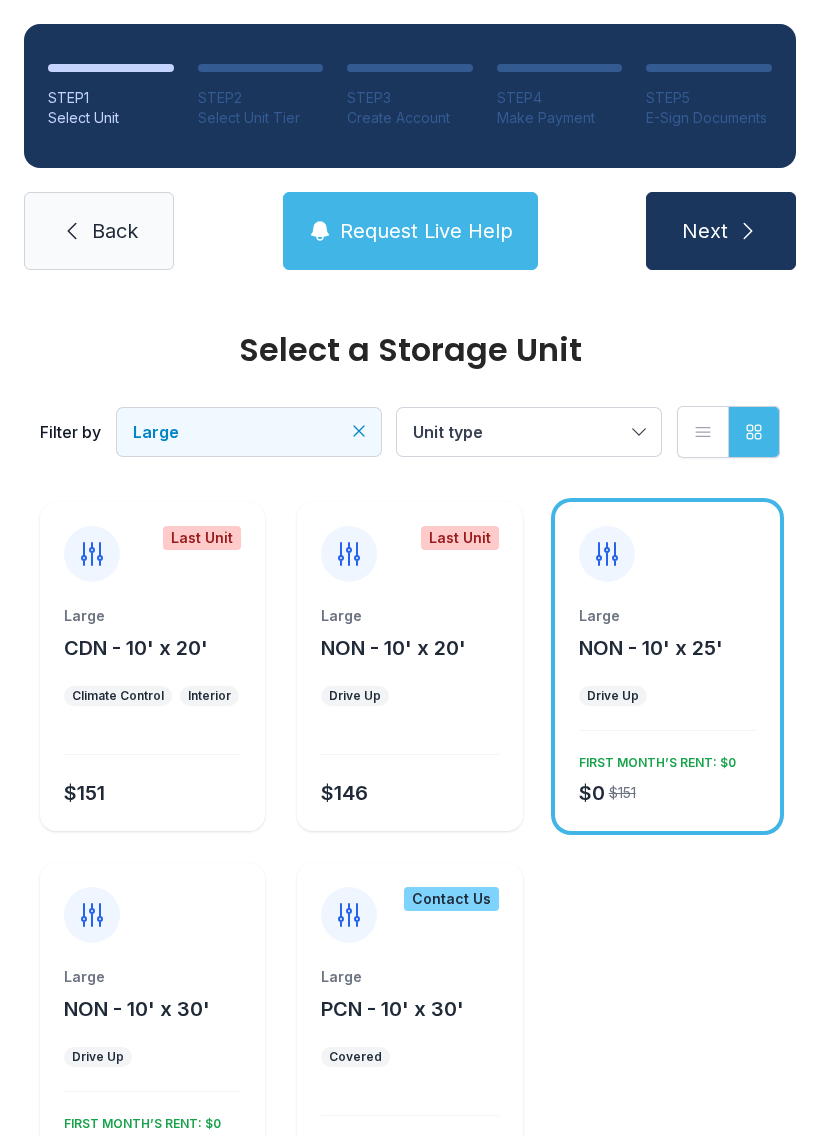 scroll, scrollTop: 0, scrollLeft: 0, axis: both 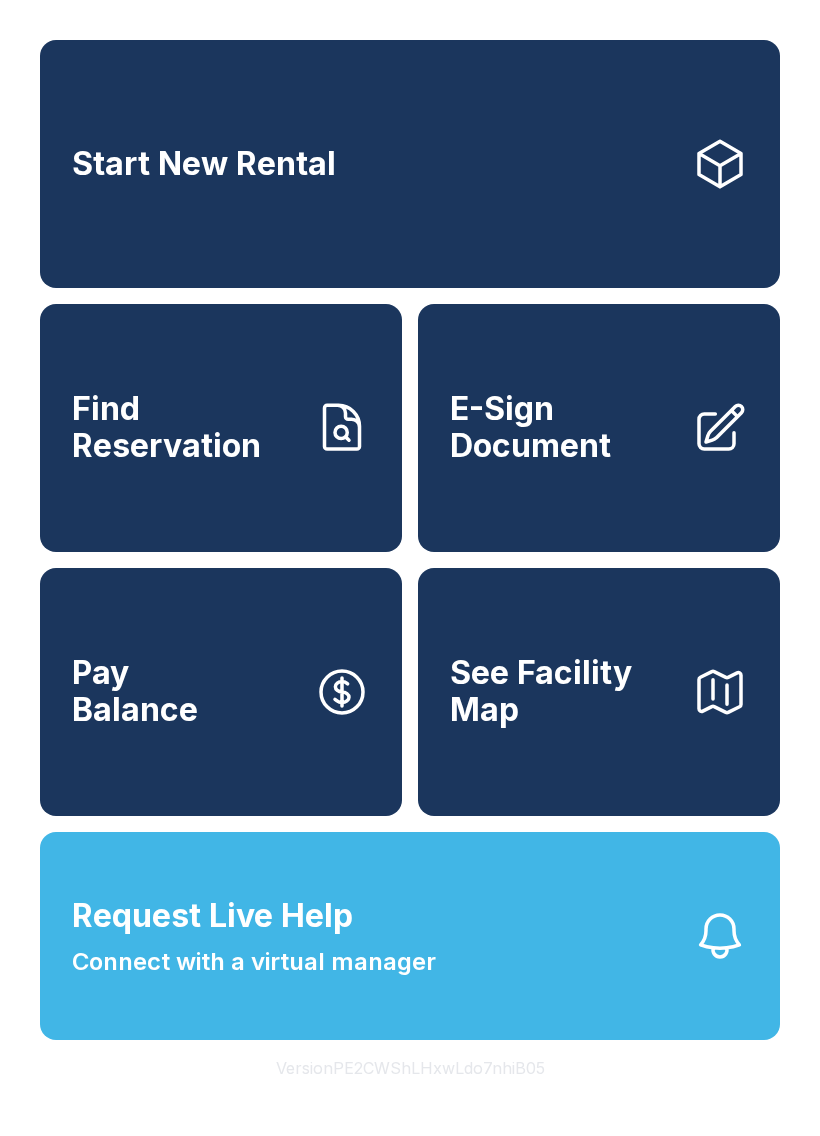 click on "Find Reservation" at bounding box center [185, 427] 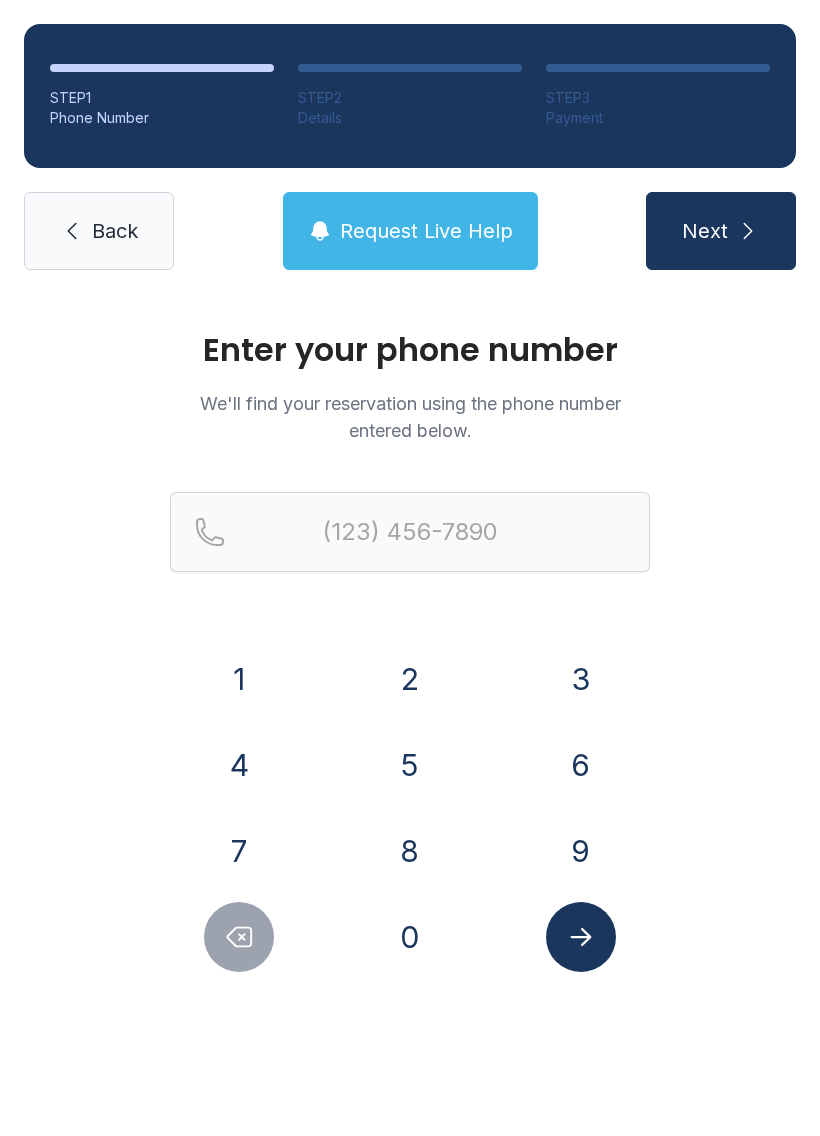click on "Back" at bounding box center (115, 231) 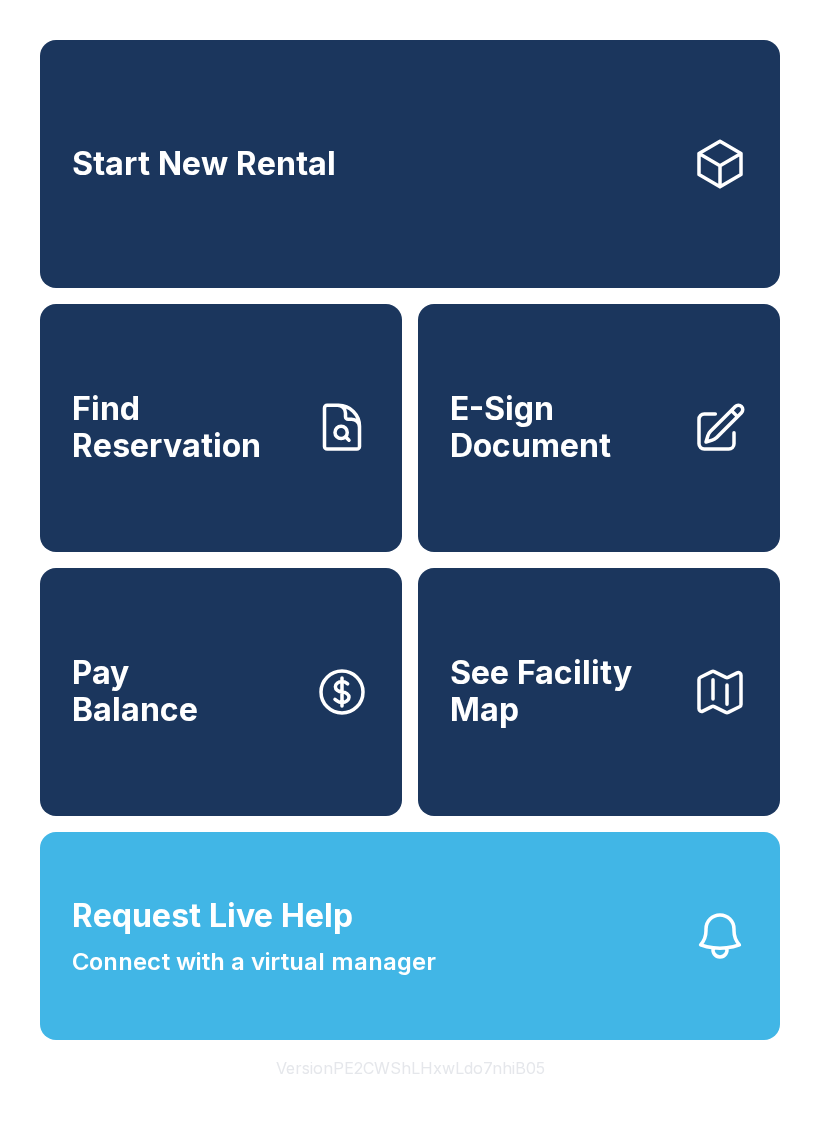 click on "Find Reservation" at bounding box center [221, 428] 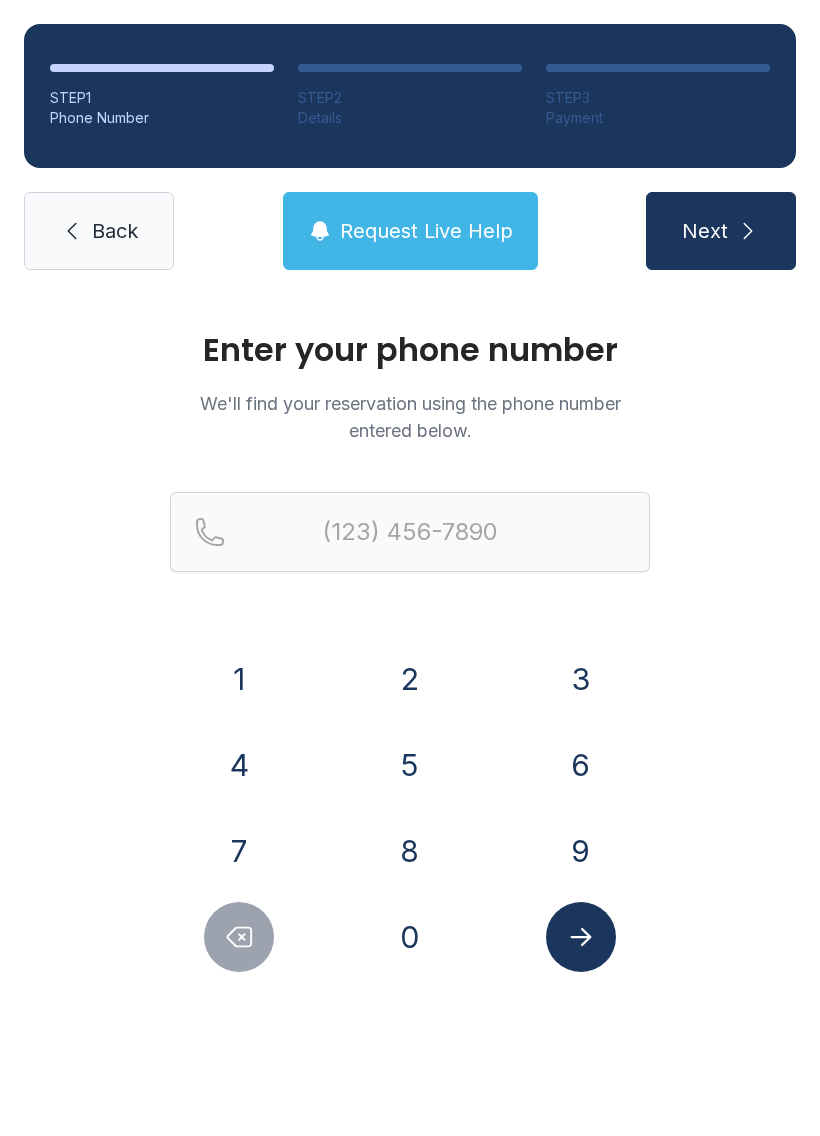 click 